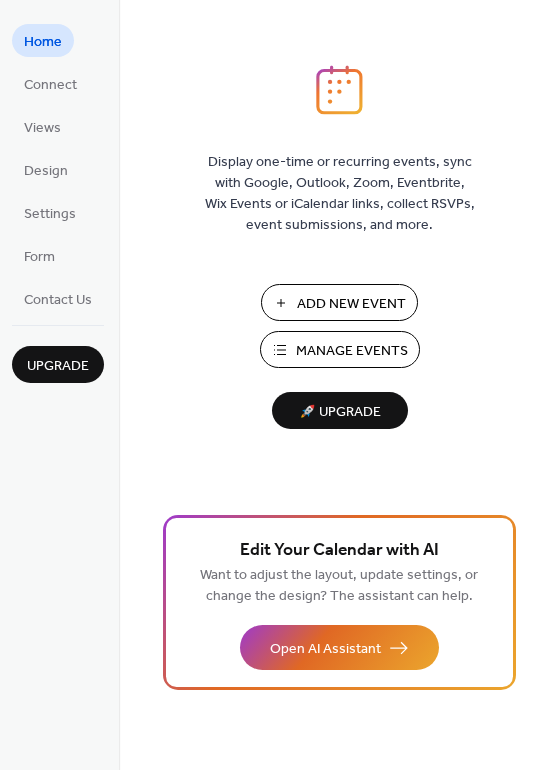 scroll, scrollTop: 0, scrollLeft: 0, axis: both 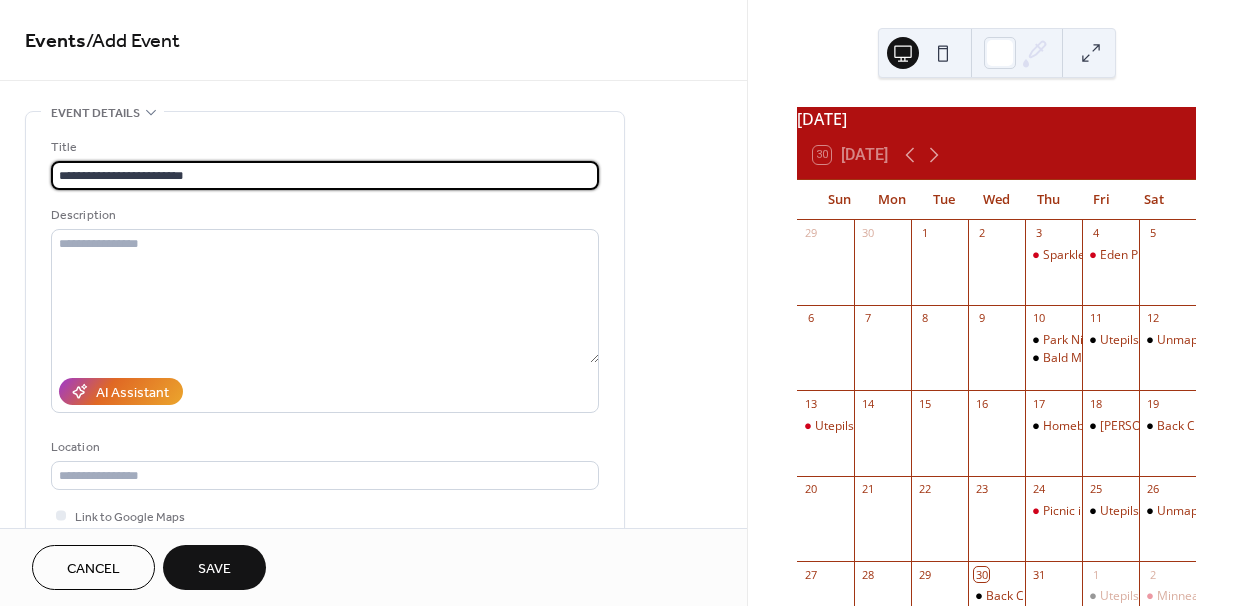 type on "**********" 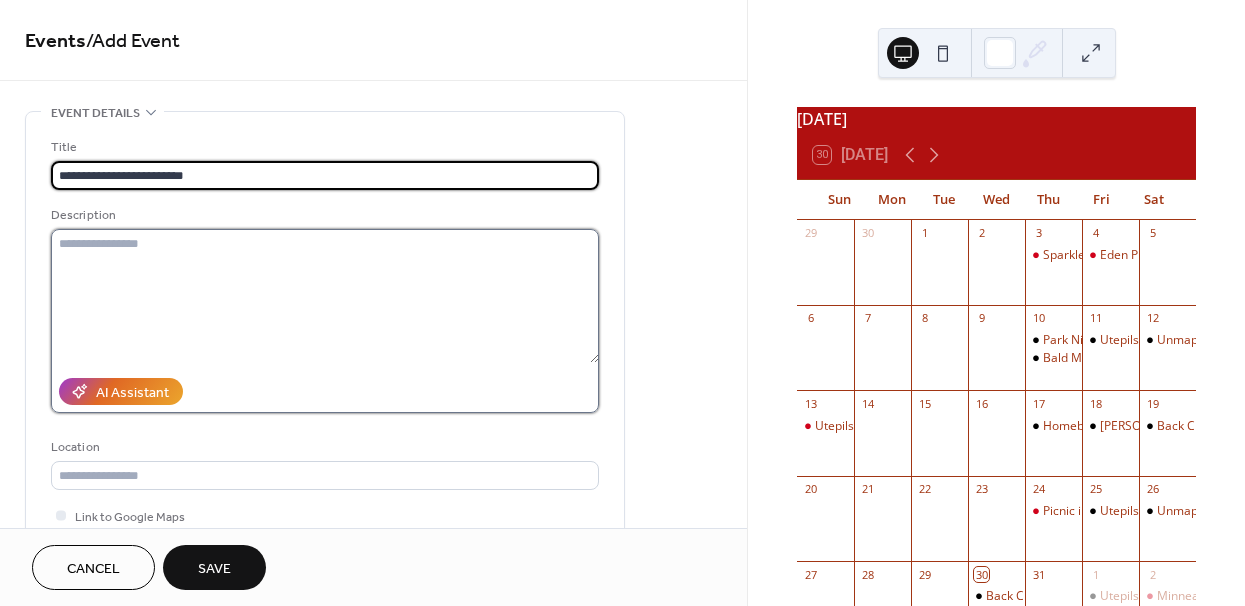 click at bounding box center (325, 296) 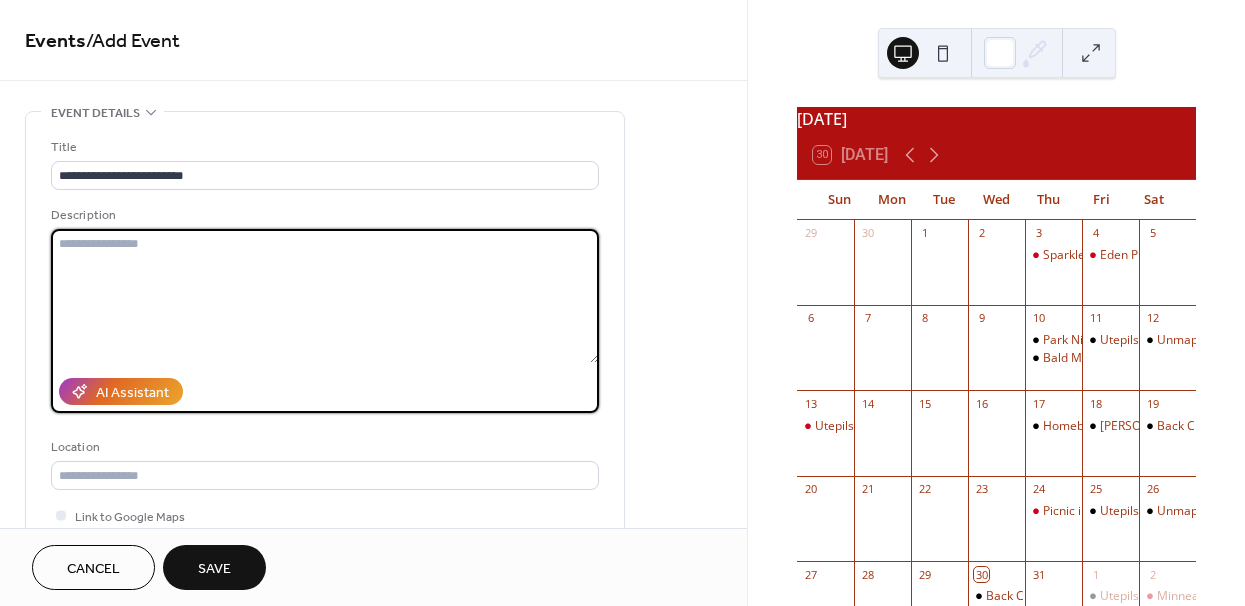 paste on "**********" 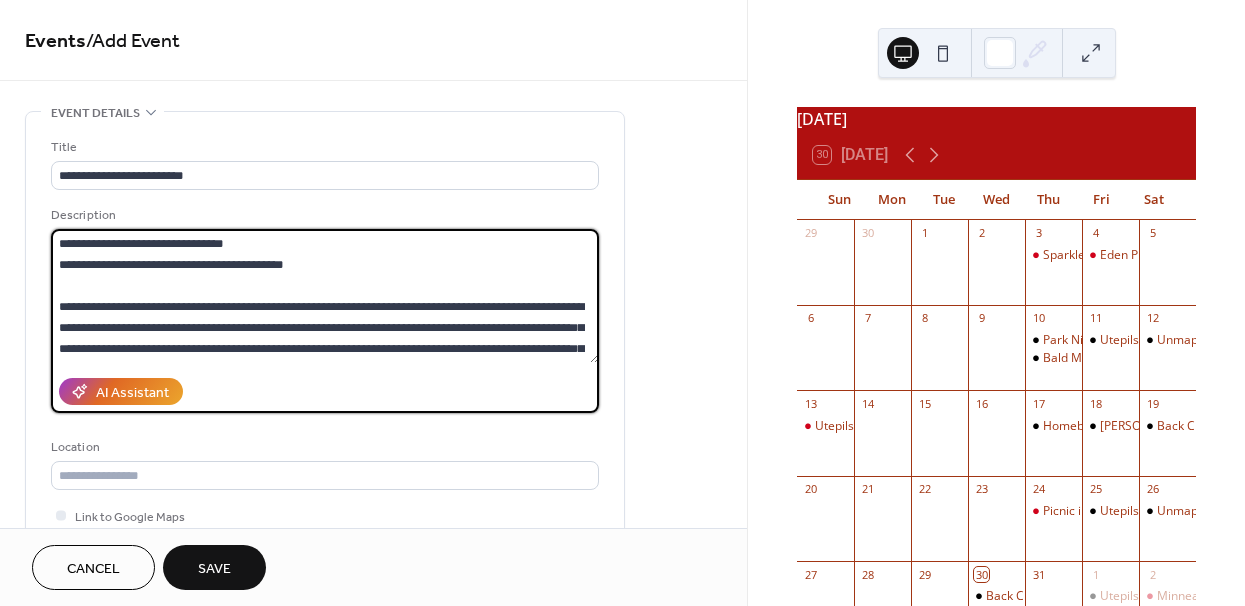 scroll, scrollTop: 102, scrollLeft: 0, axis: vertical 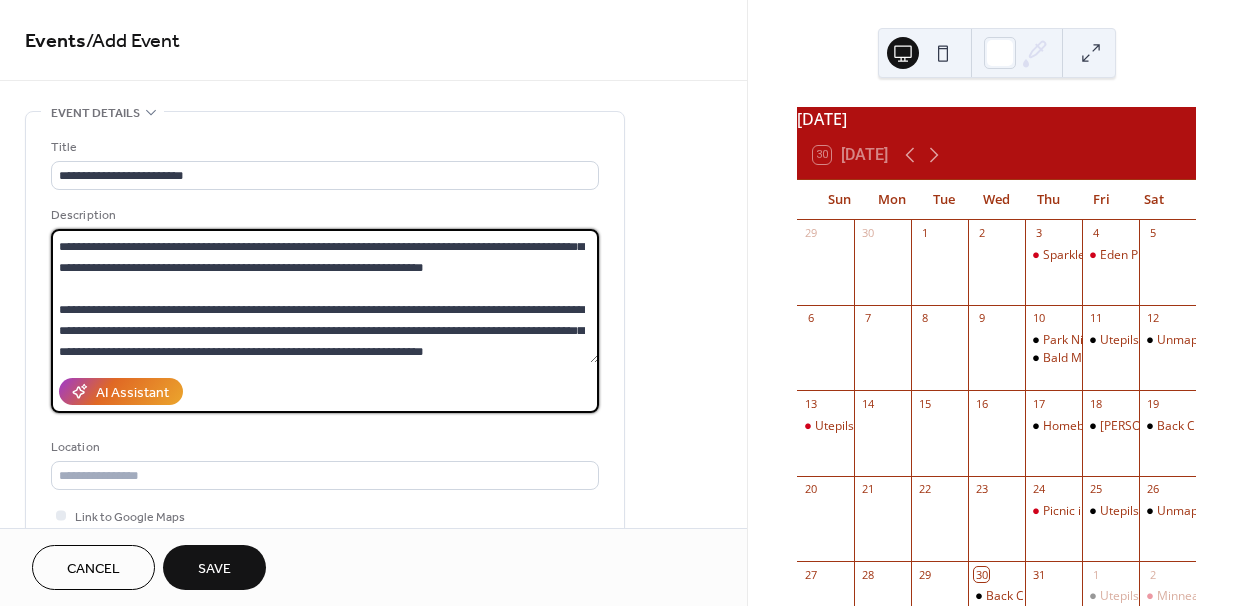 type on "**********" 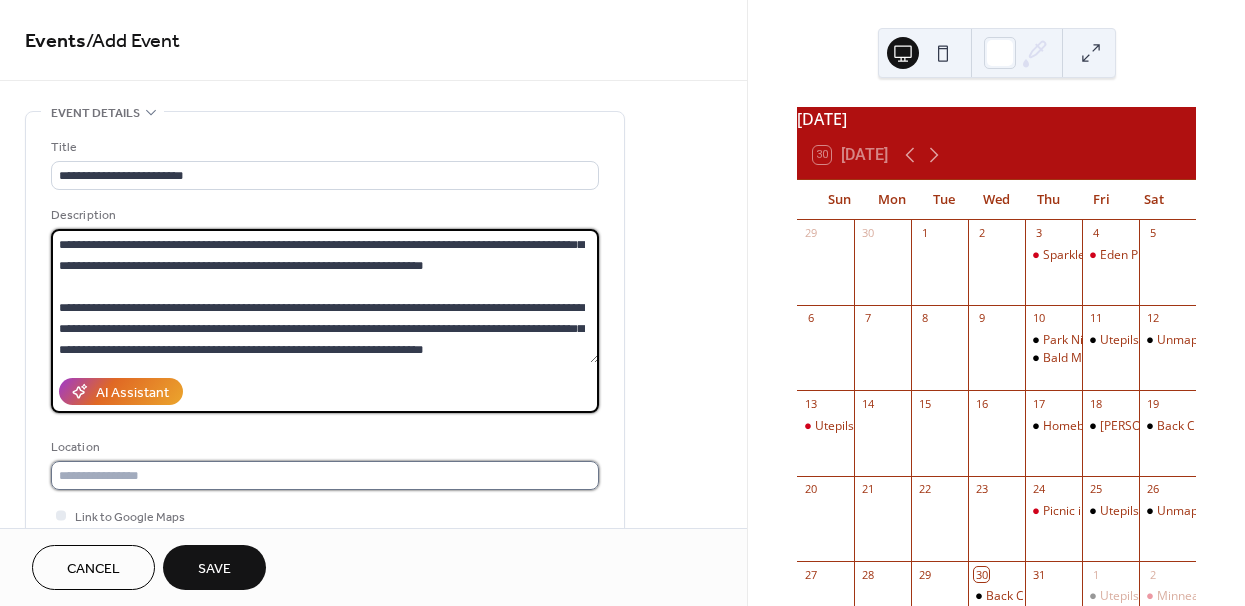 click at bounding box center (325, 475) 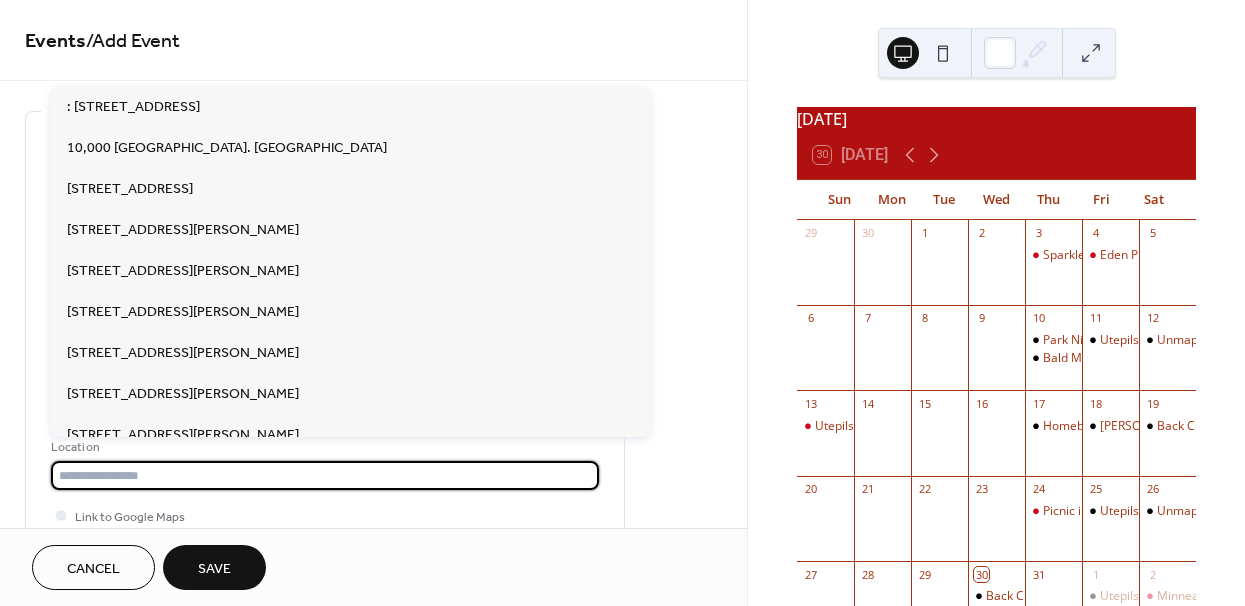 paste on "**********" 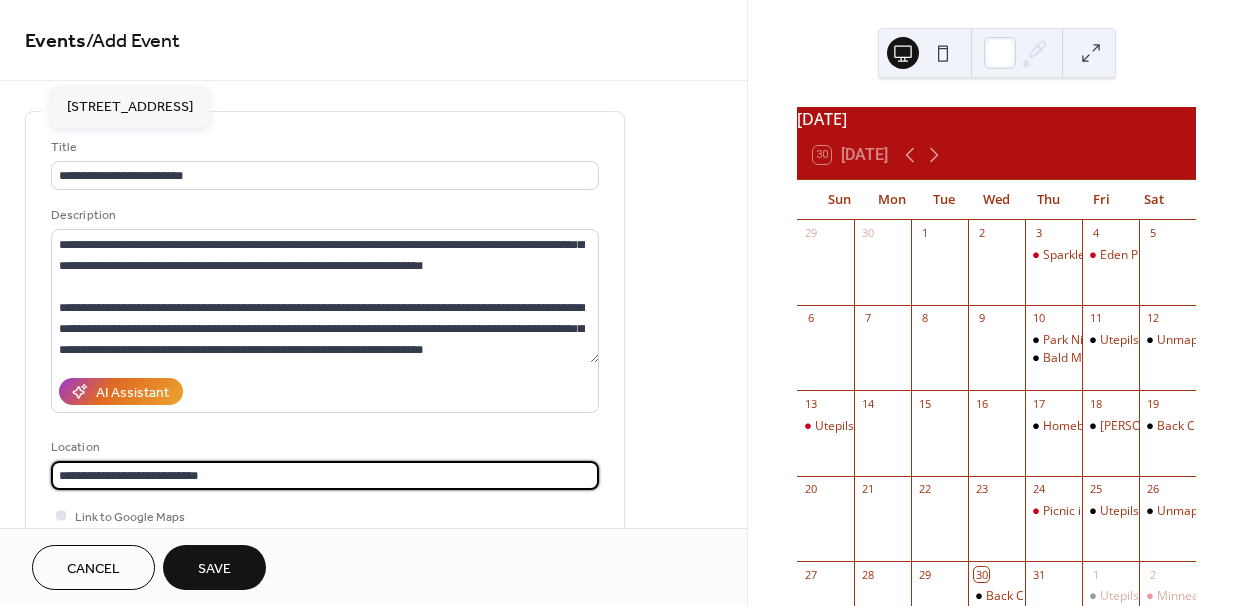 type on "**********" 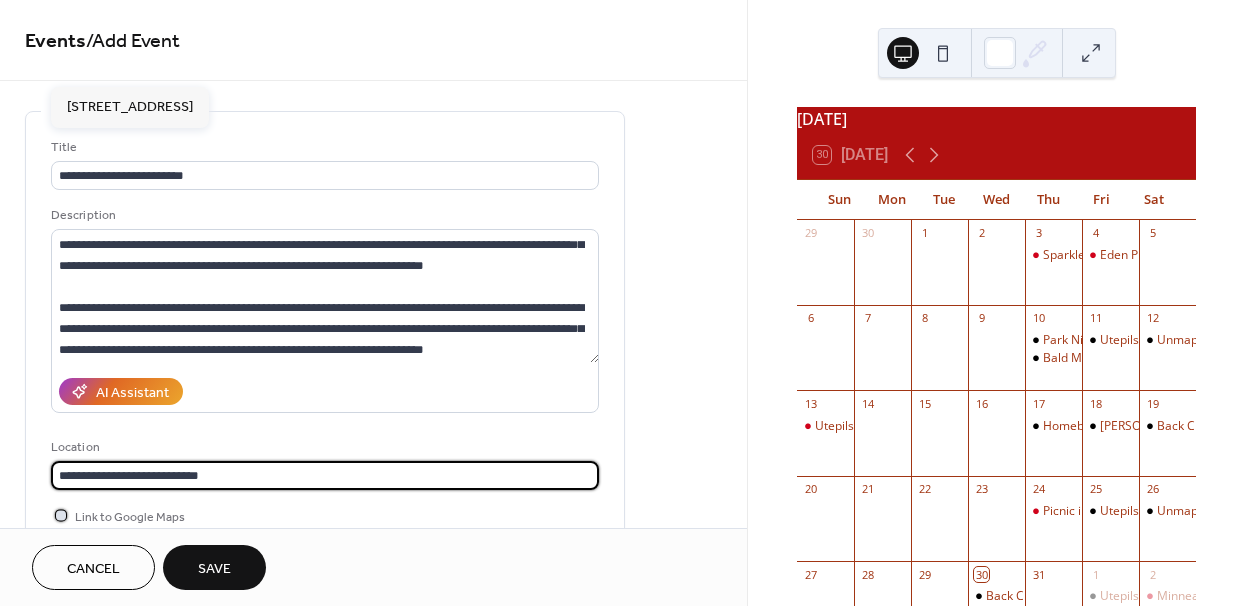 click on "Link to Google Maps" at bounding box center [130, 517] 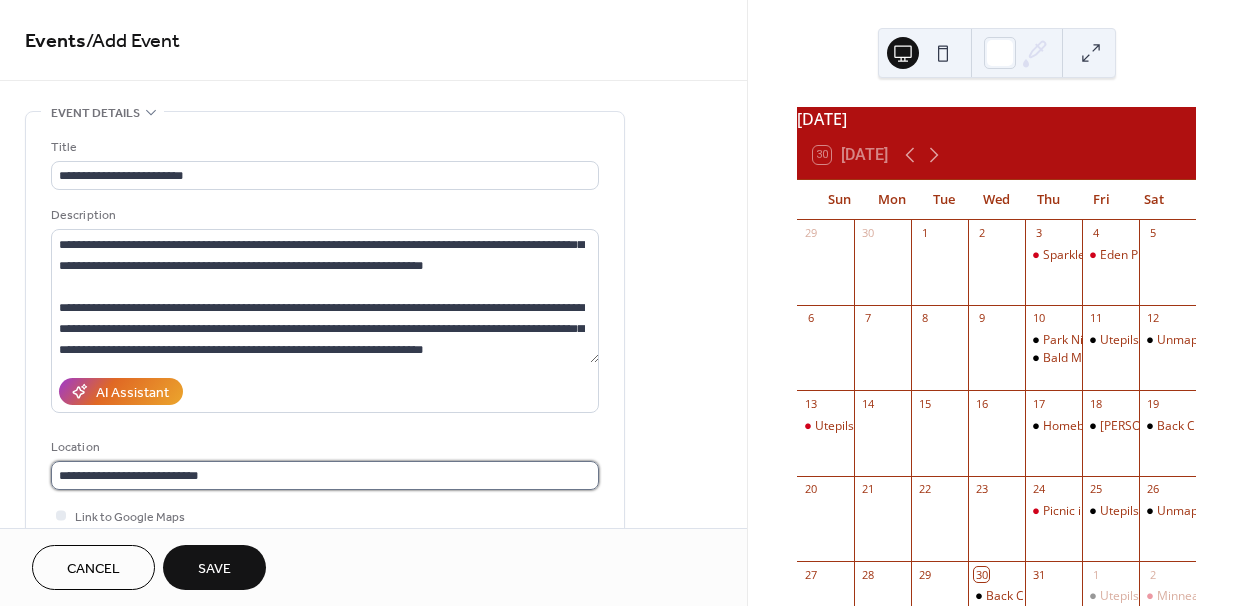click on "**********" at bounding box center (325, 475) 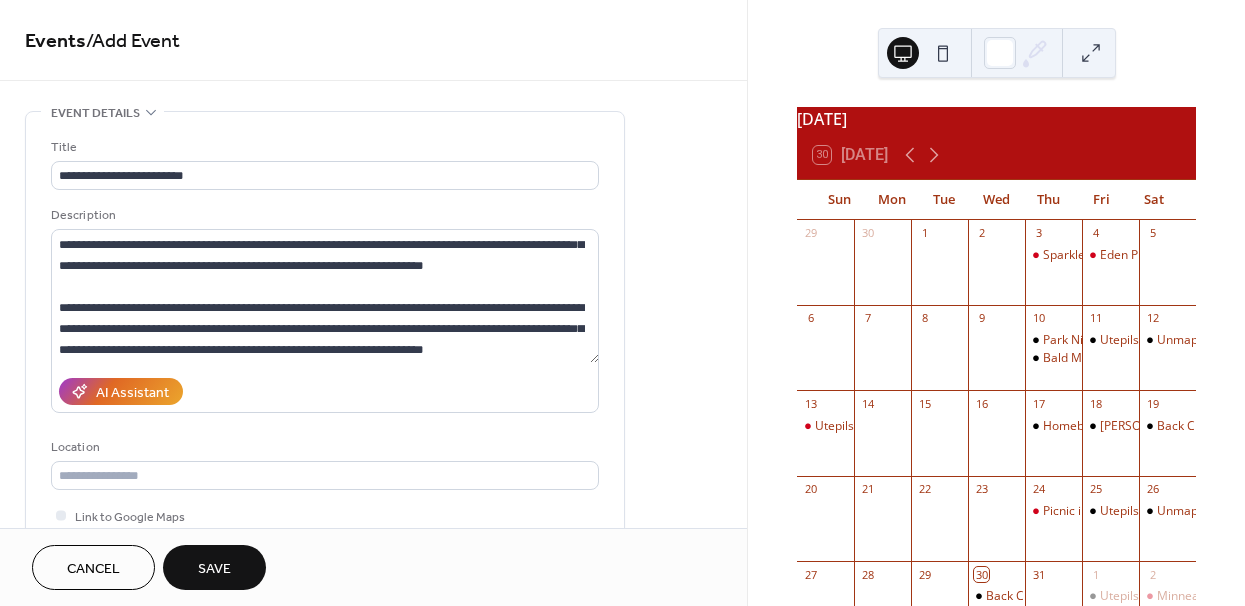 click on "**********" at bounding box center (373, 840) 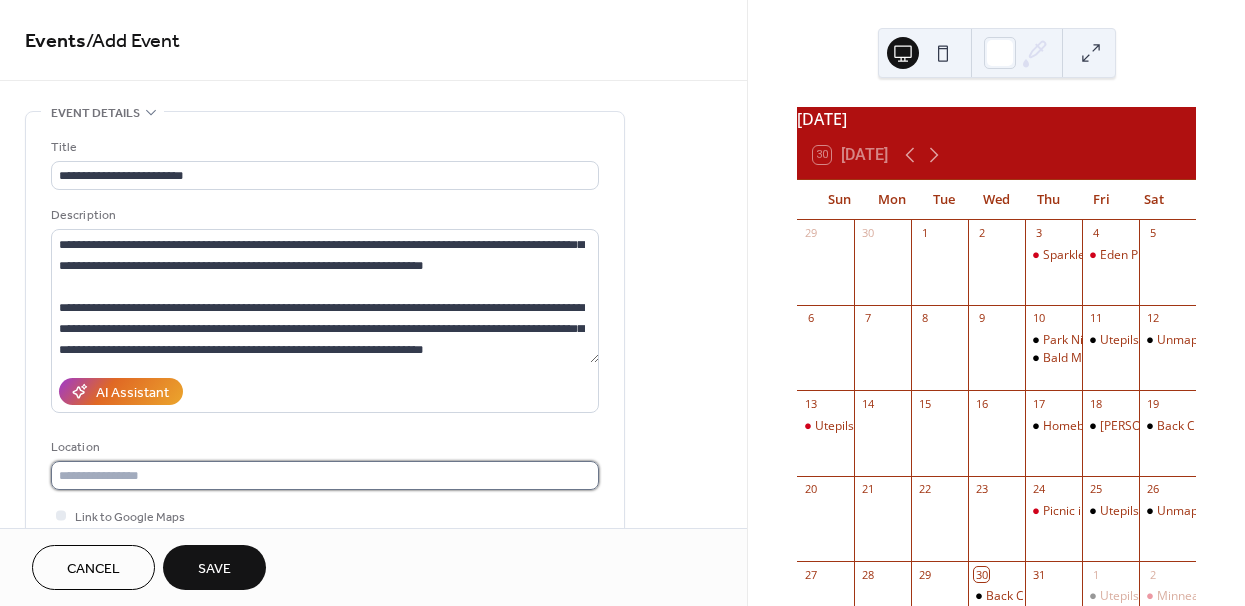 click at bounding box center (325, 475) 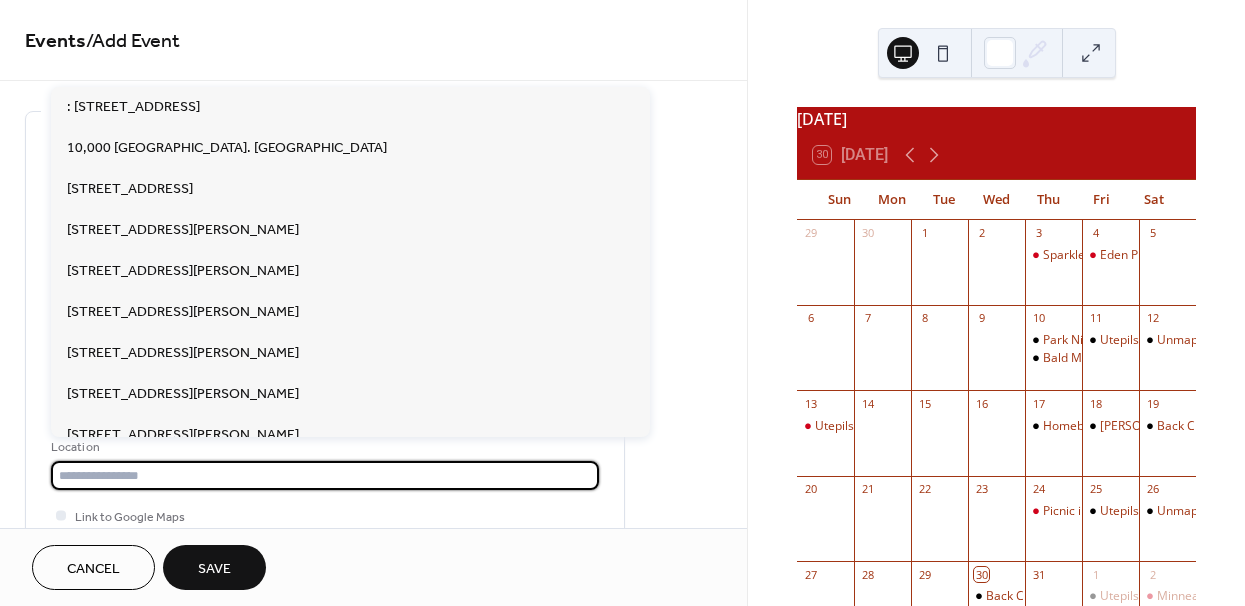 paste on "**********" 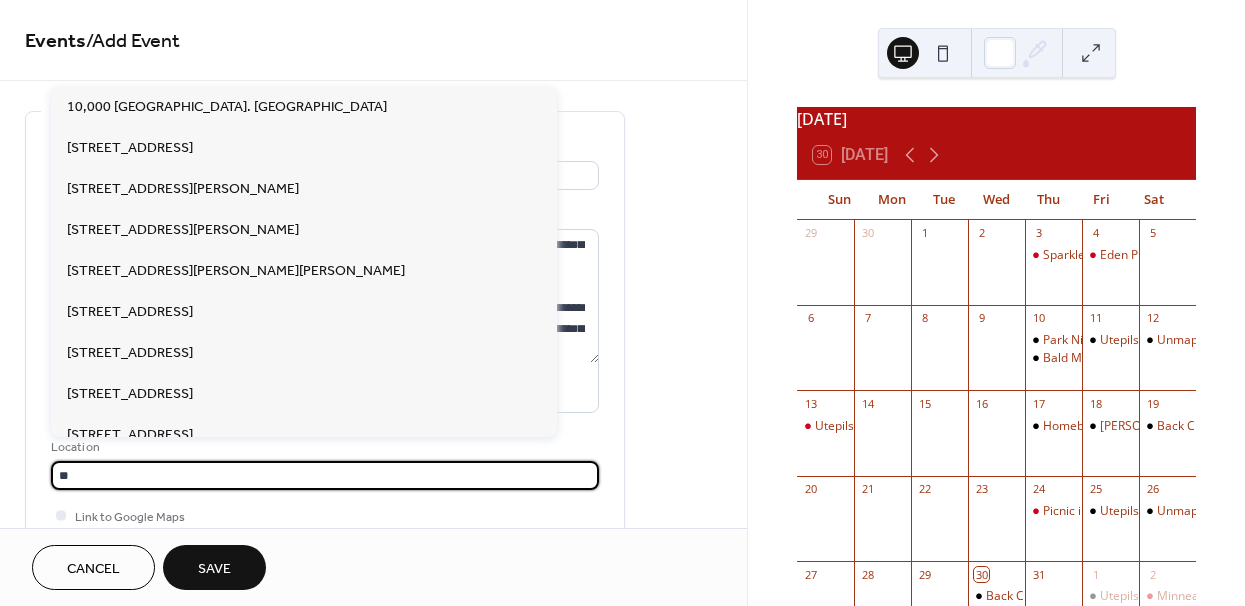 type on "*" 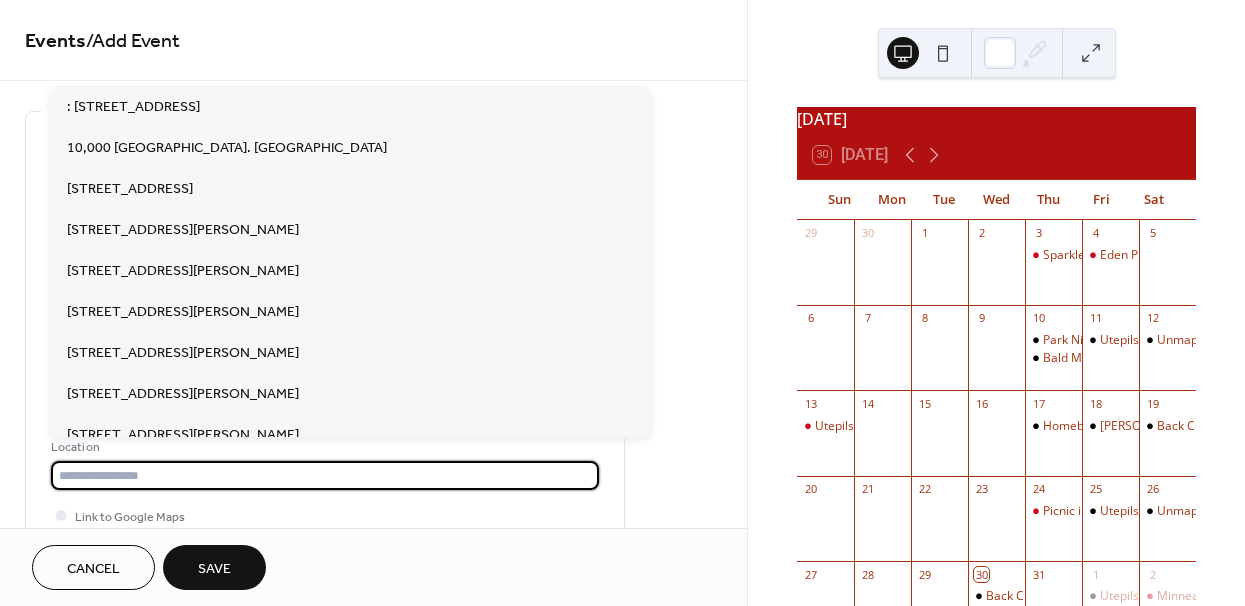 paste on "**********" 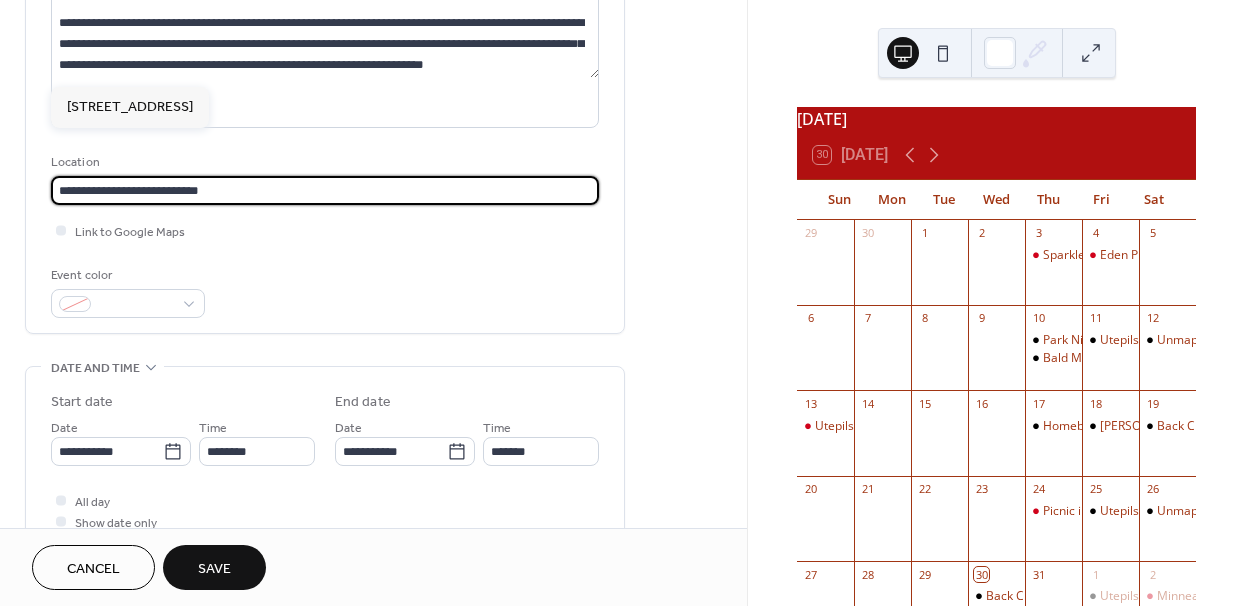 scroll, scrollTop: 331, scrollLeft: 0, axis: vertical 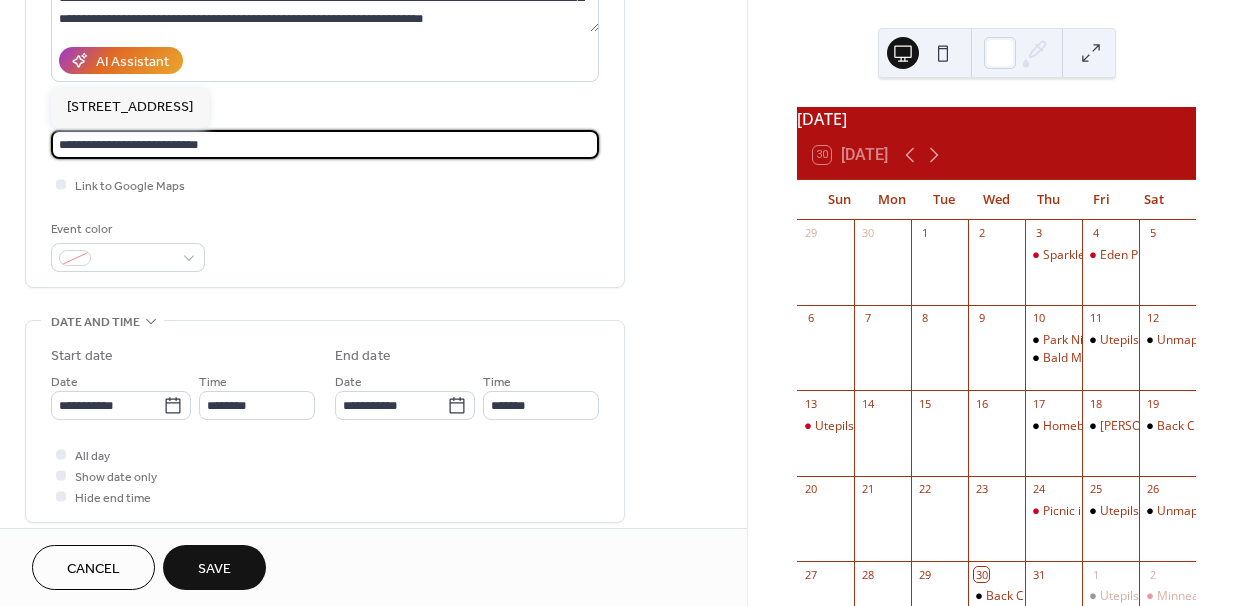 type on "**********" 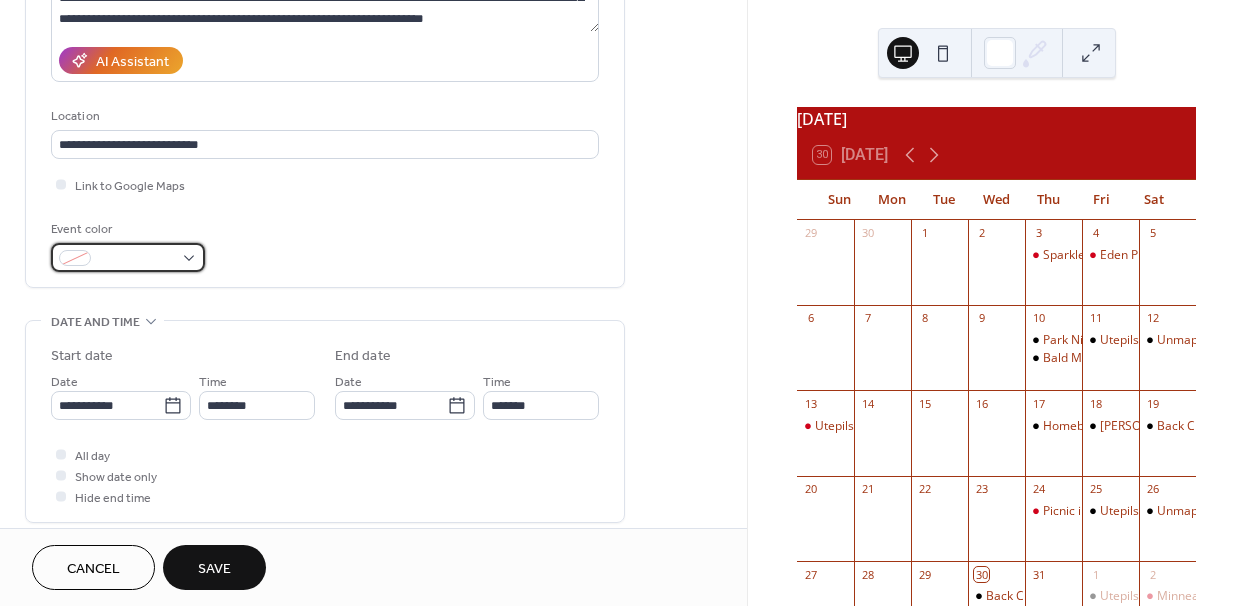 click at bounding box center (128, 257) 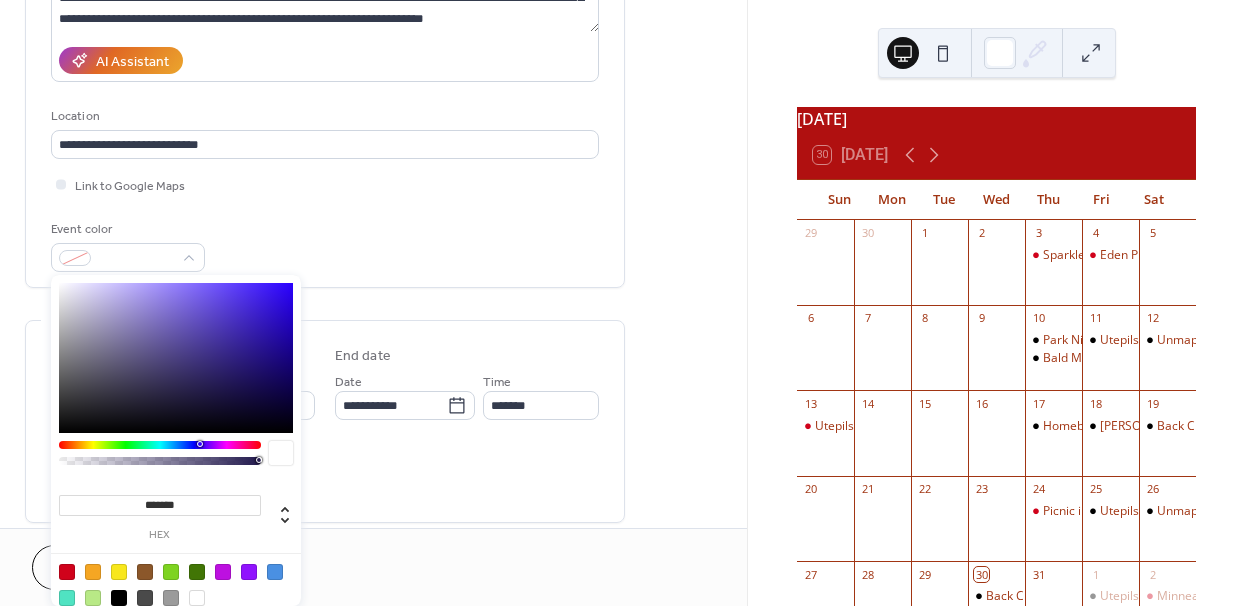 click at bounding box center (67, 572) 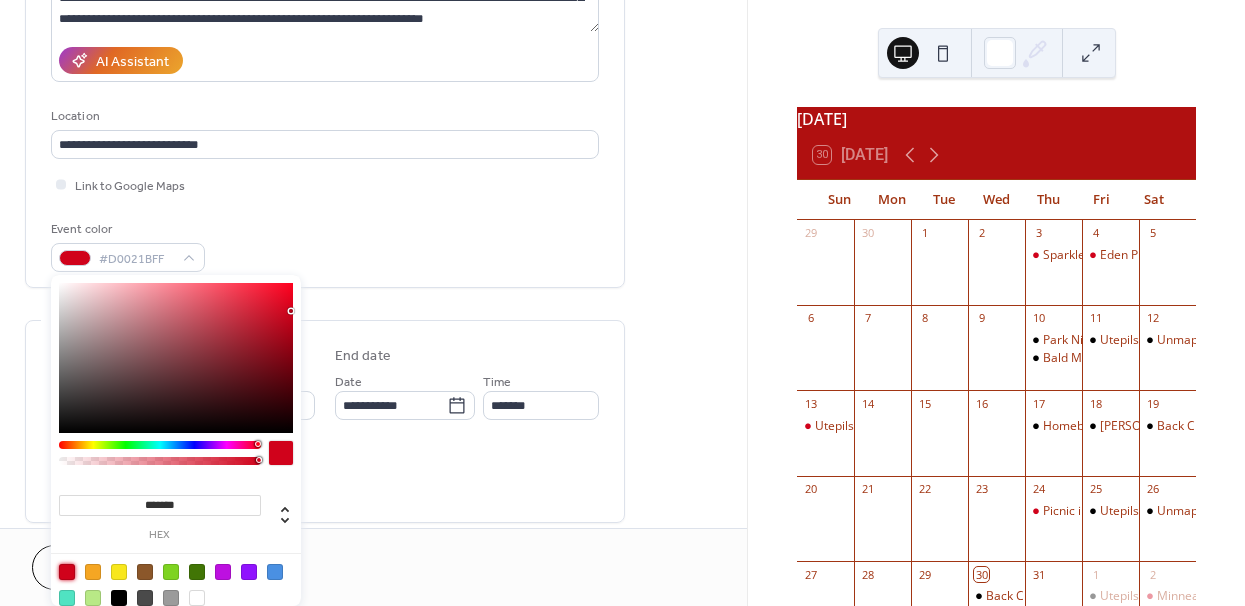 click on "**********" at bounding box center (325, 39) 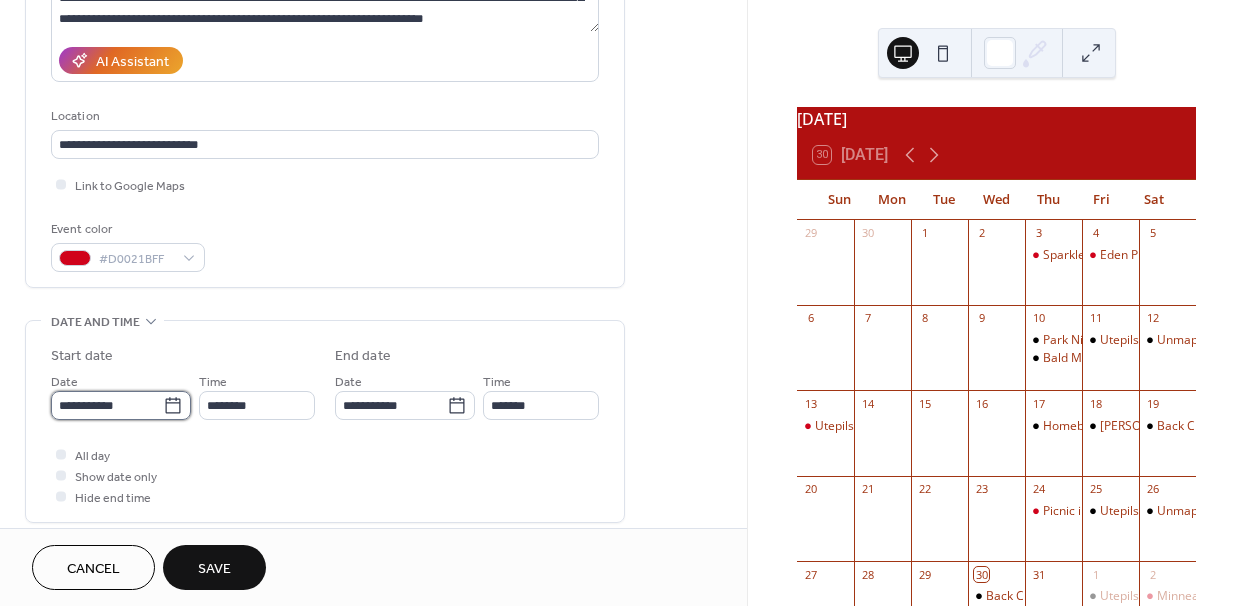 click on "**********" at bounding box center [107, 405] 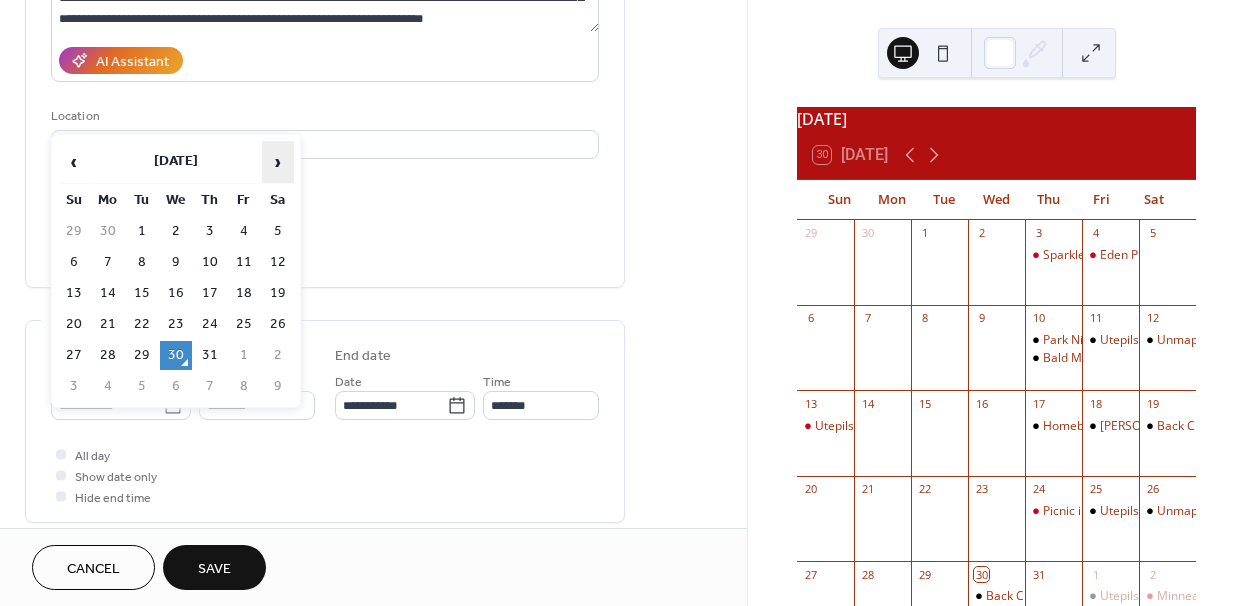 click on "›" at bounding box center (278, 162) 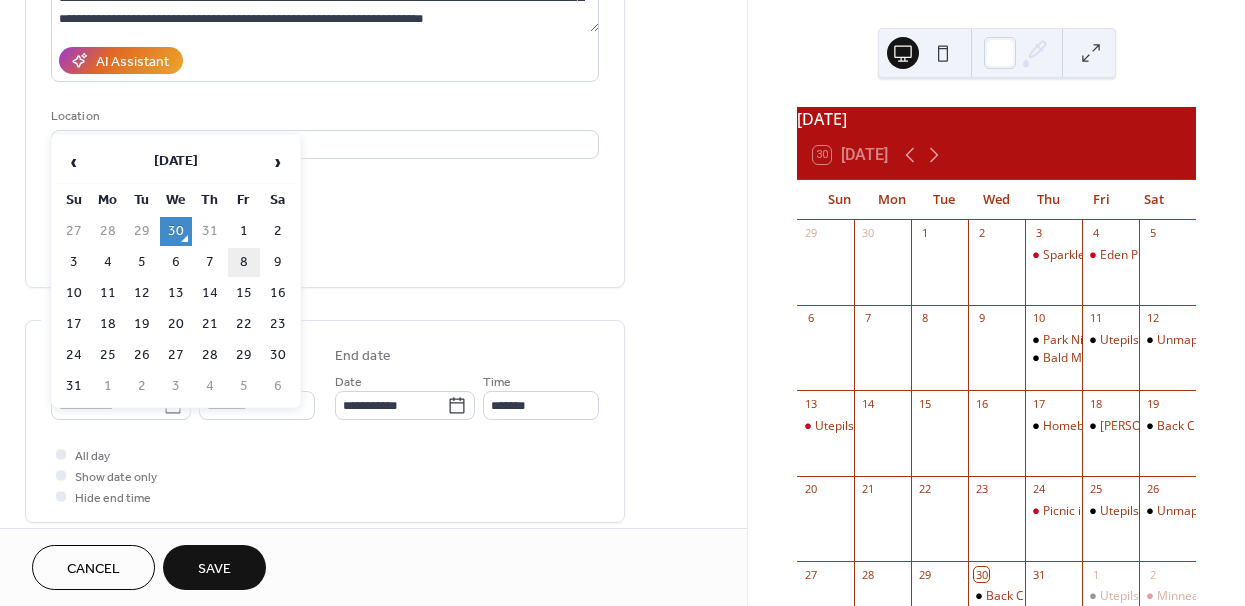click on "8" at bounding box center (244, 262) 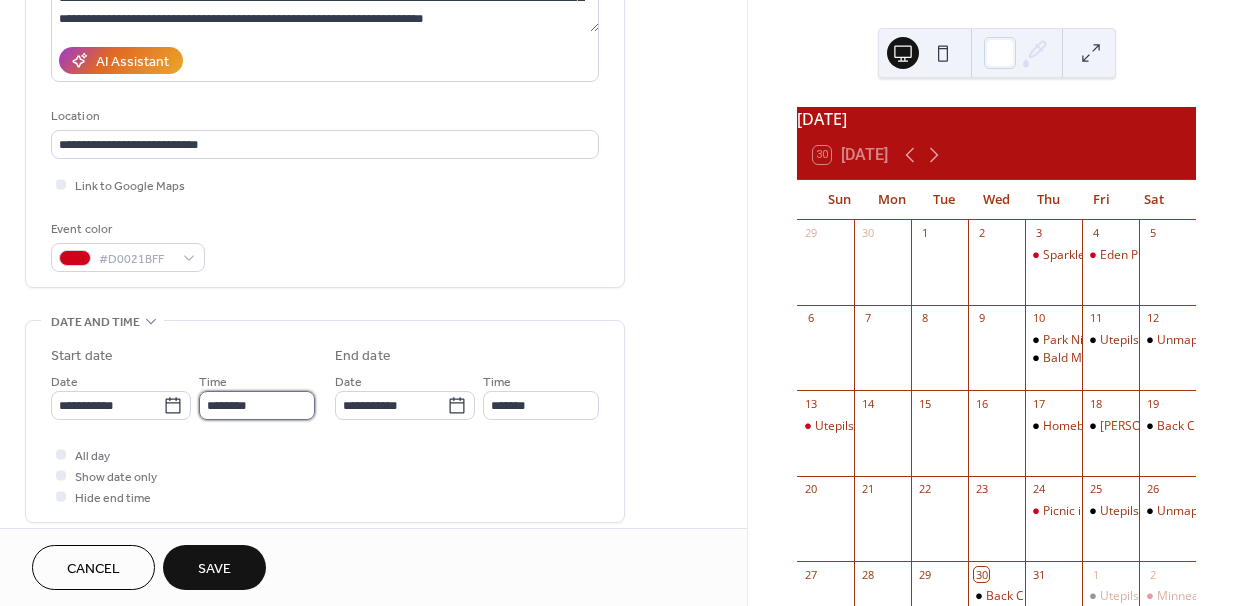 click on "********" at bounding box center [257, 405] 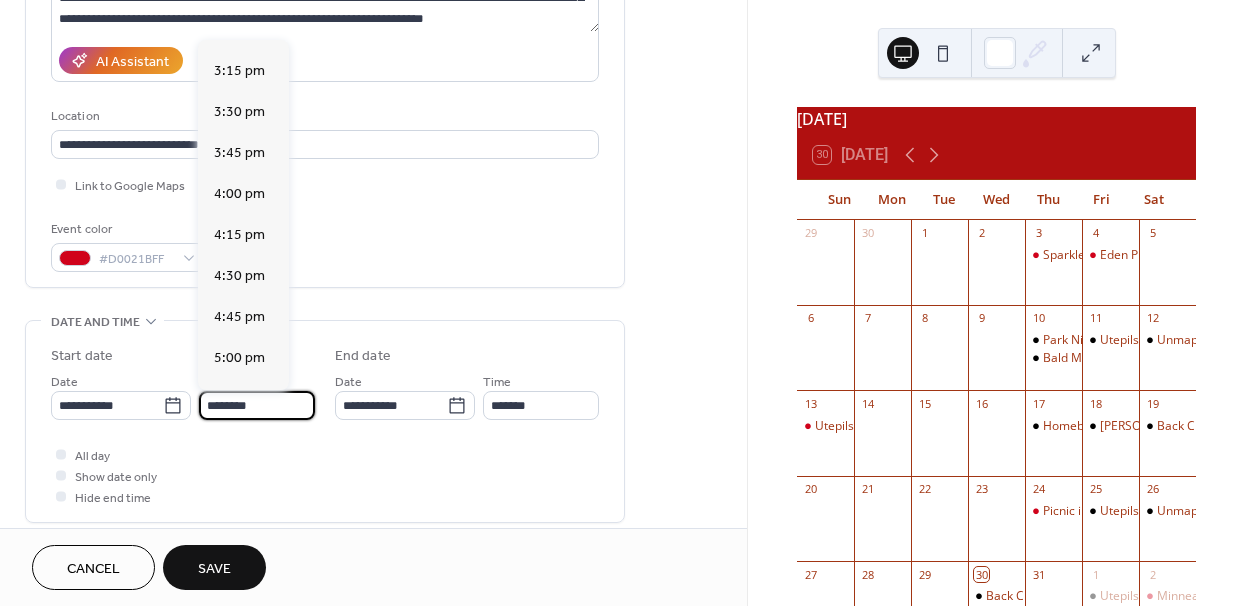scroll, scrollTop: 2492, scrollLeft: 0, axis: vertical 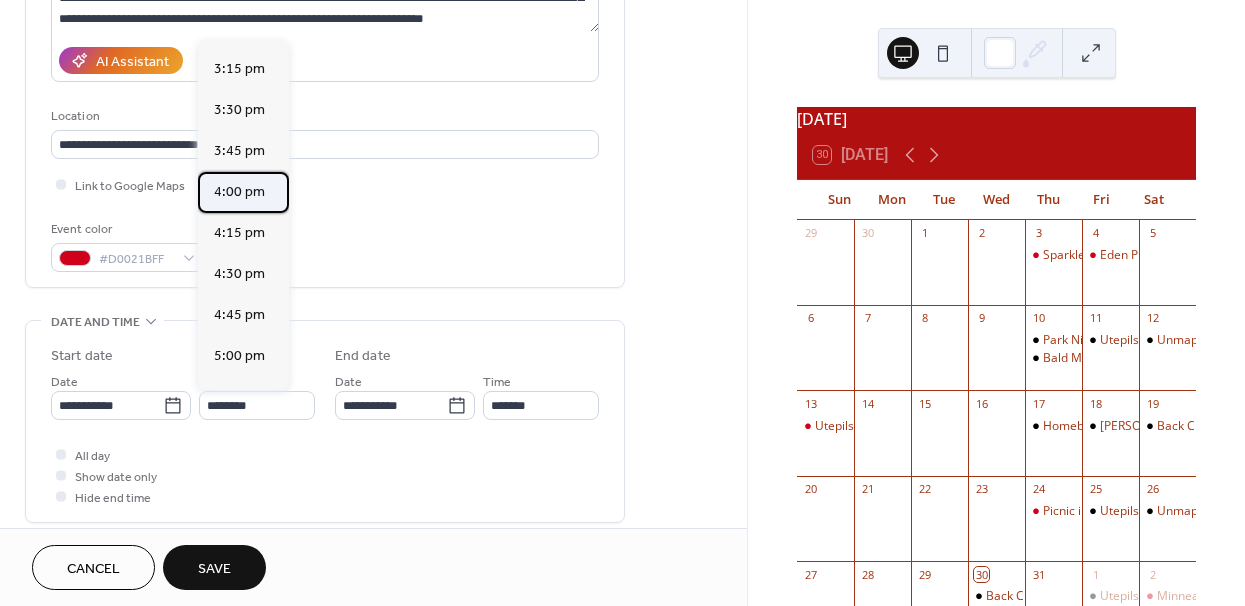 click on "4:00 pm" at bounding box center [239, 192] 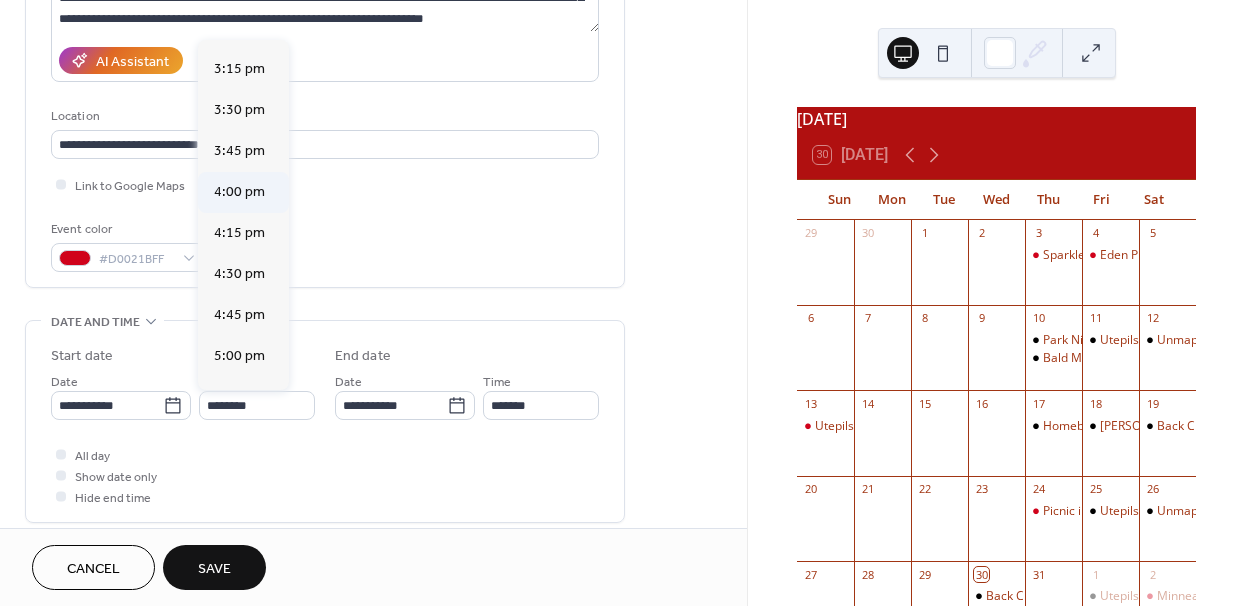 type on "*******" 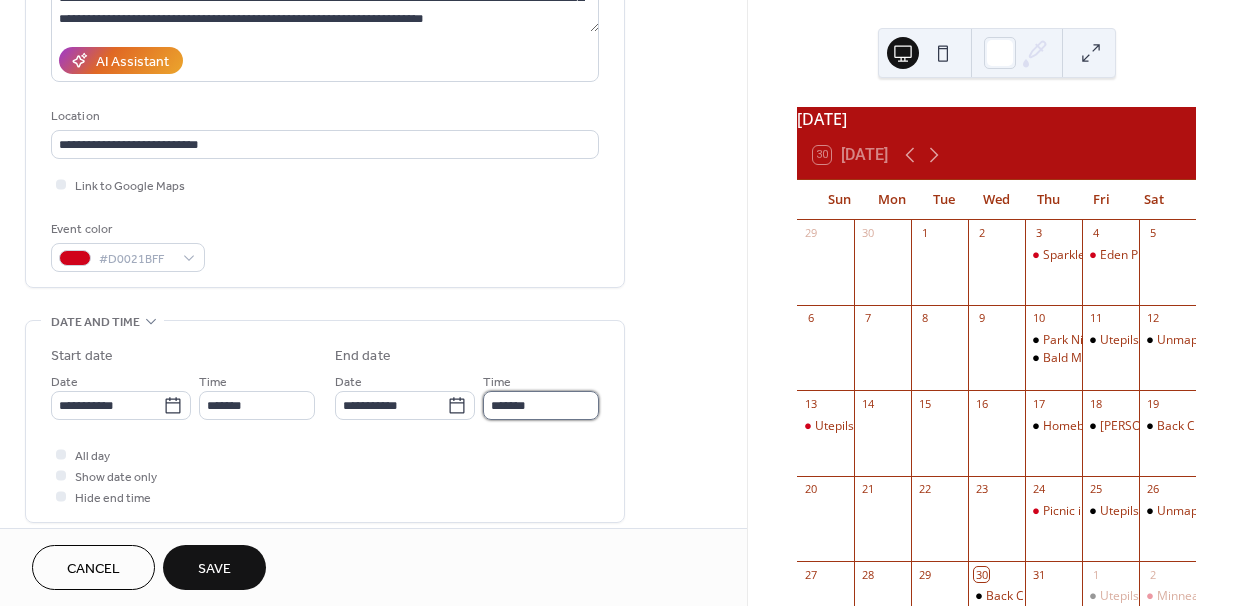 click on "*******" at bounding box center [541, 405] 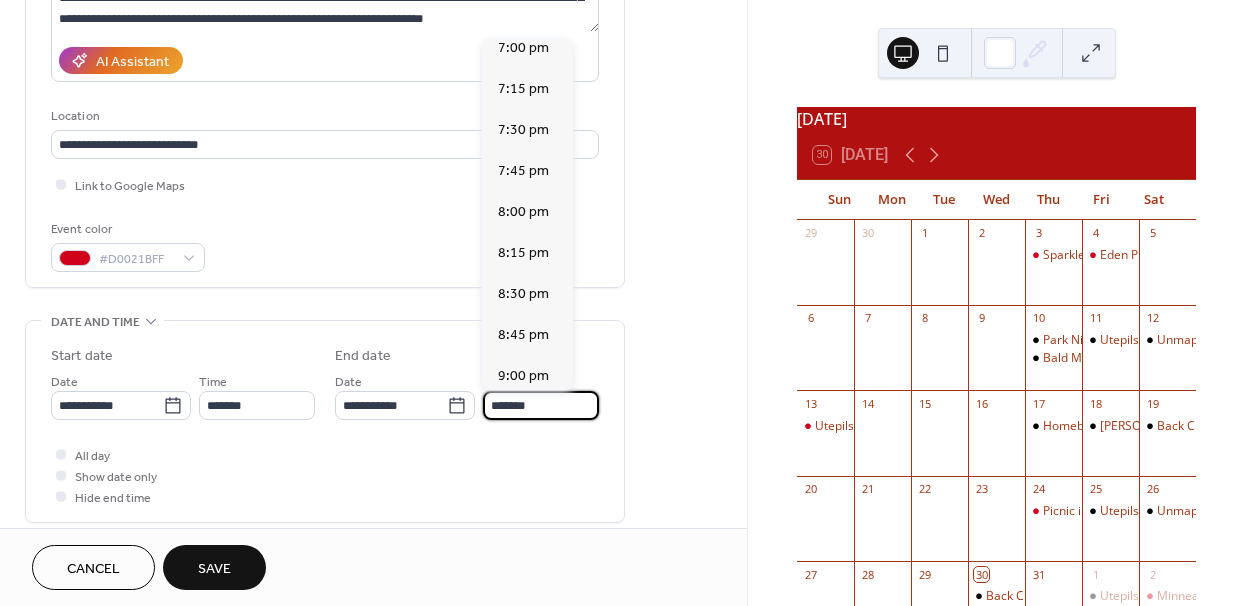 scroll, scrollTop: 466, scrollLeft: 0, axis: vertical 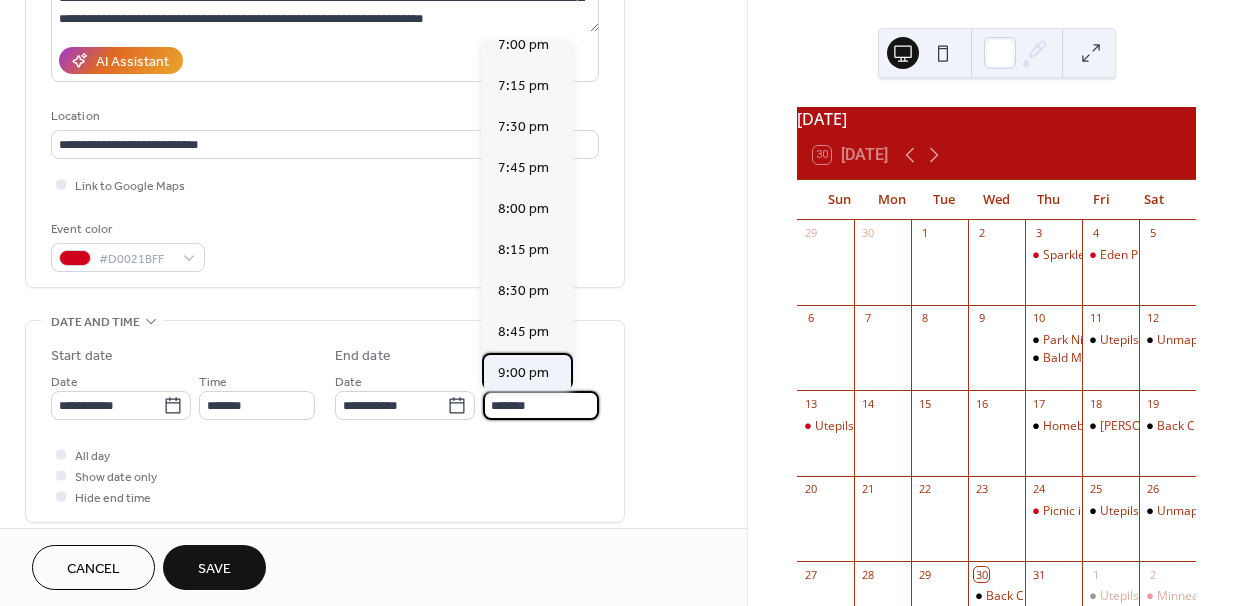 click on "9:00 pm" at bounding box center (523, 373) 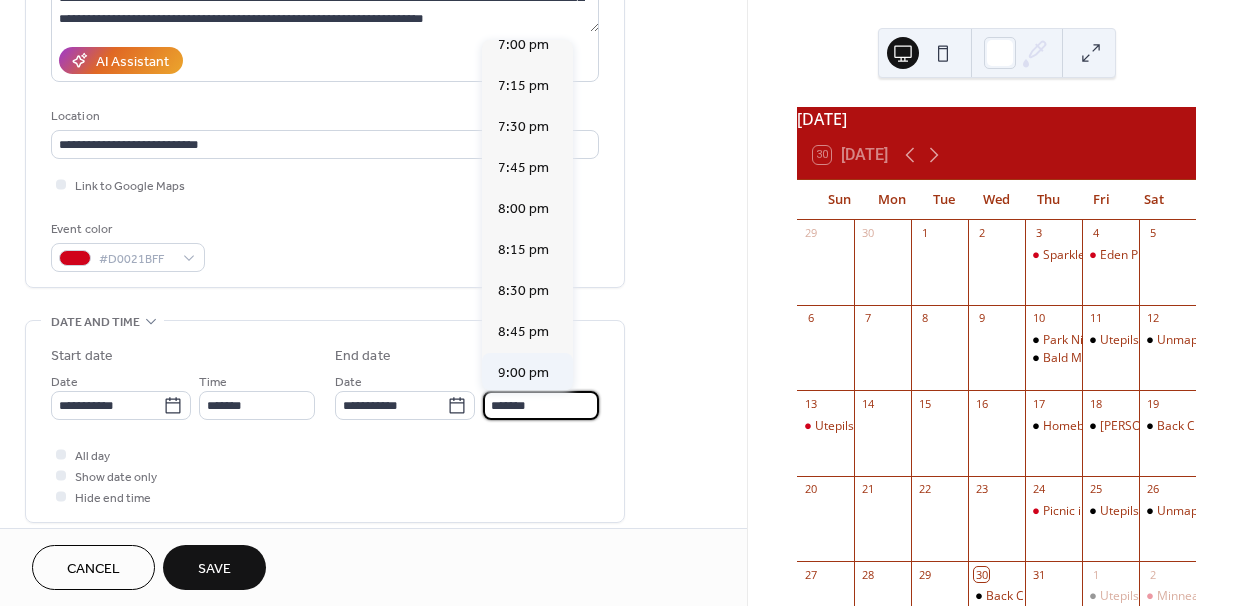 type on "*******" 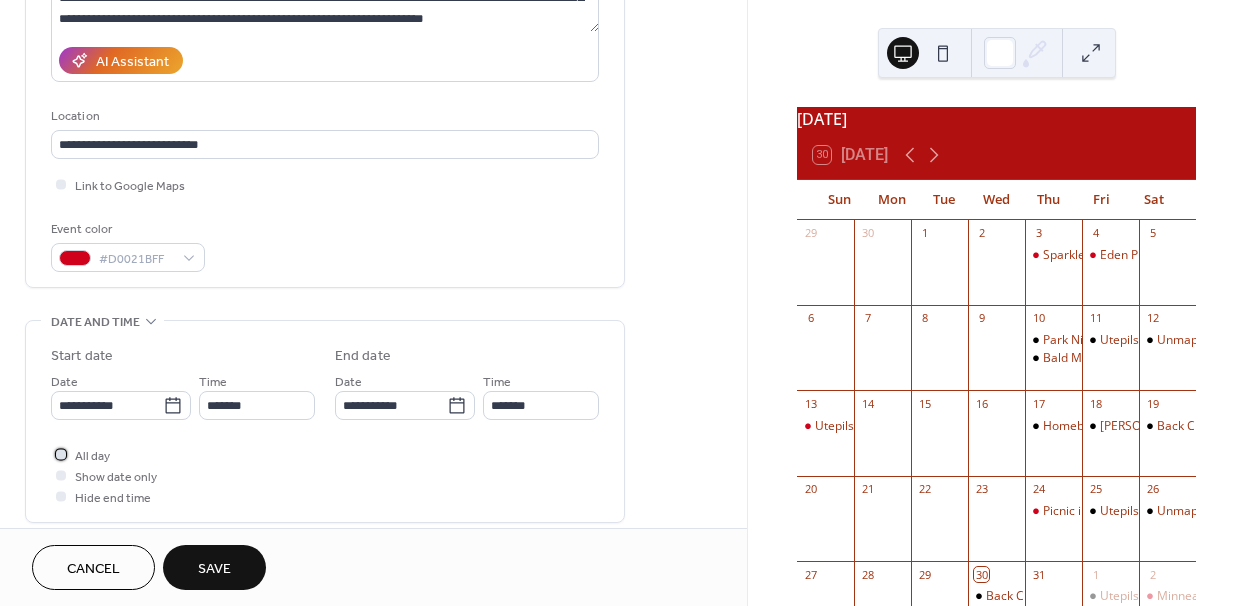 click on "All day" at bounding box center (92, 456) 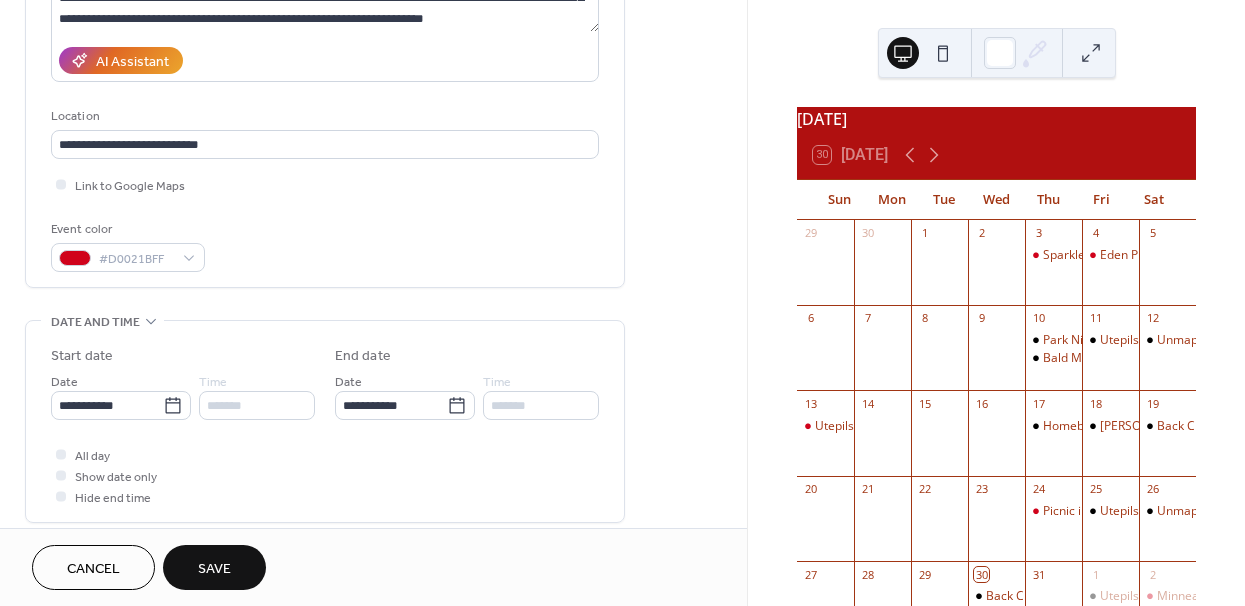 click on "**********" at bounding box center [325, 426] 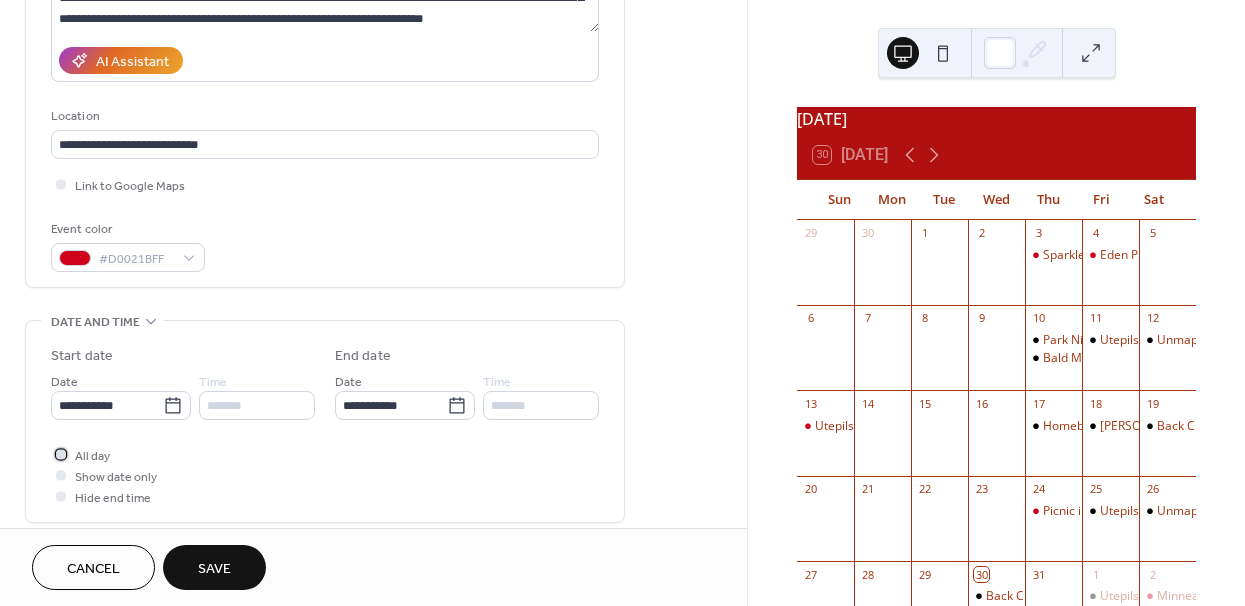 click at bounding box center [61, 454] 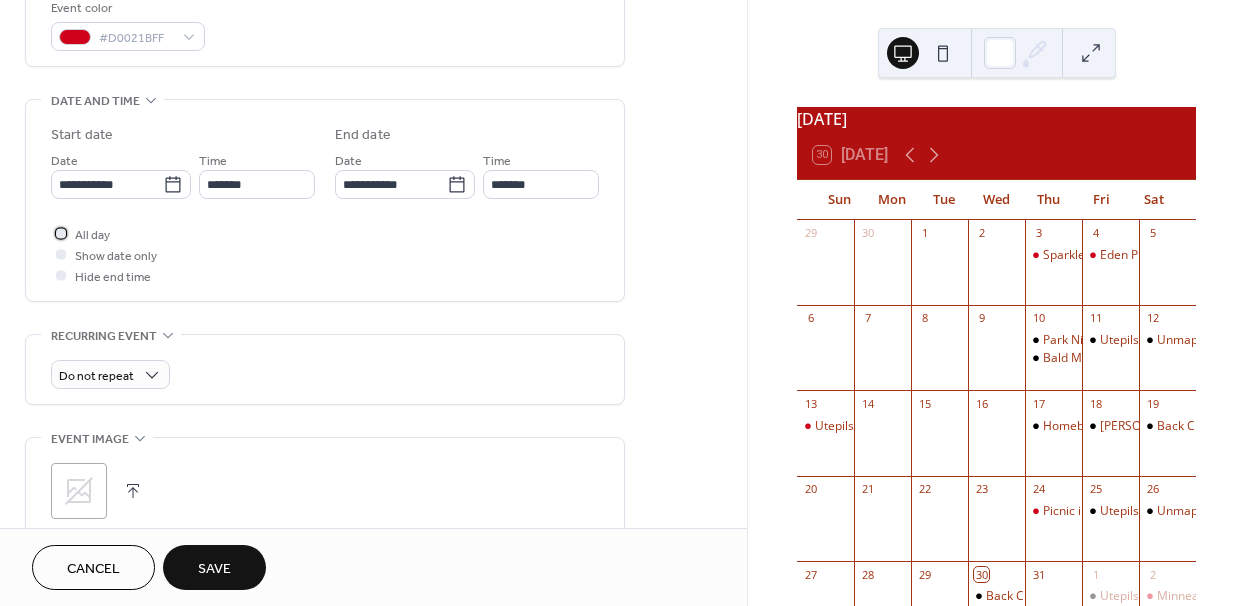 scroll, scrollTop: 553, scrollLeft: 0, axis: vertical 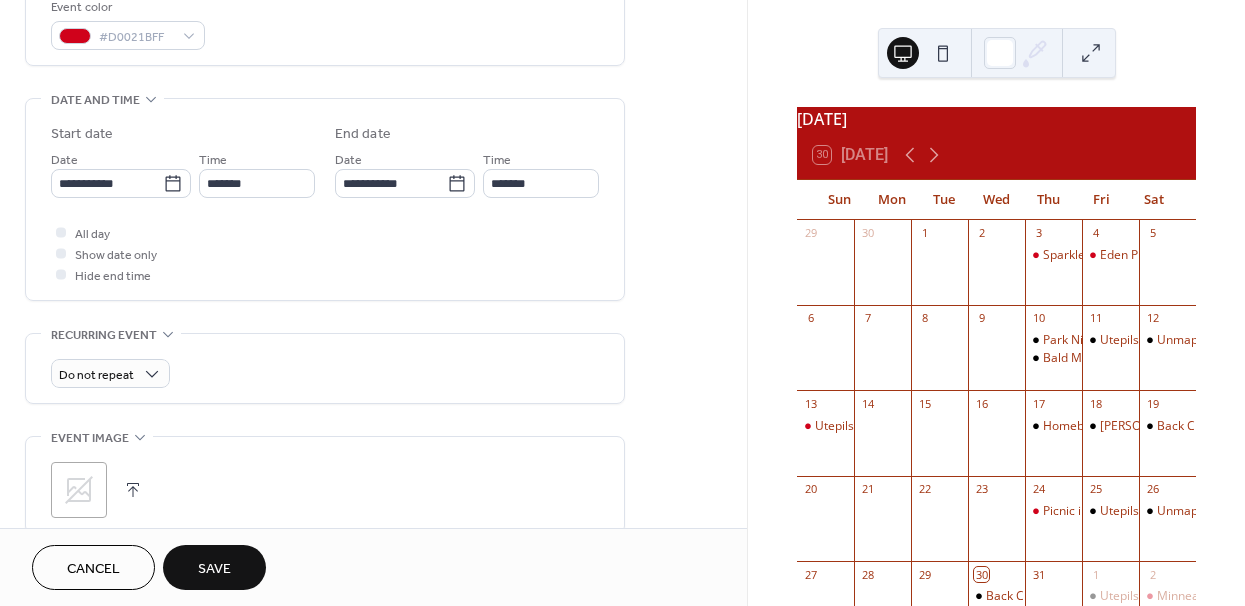 click 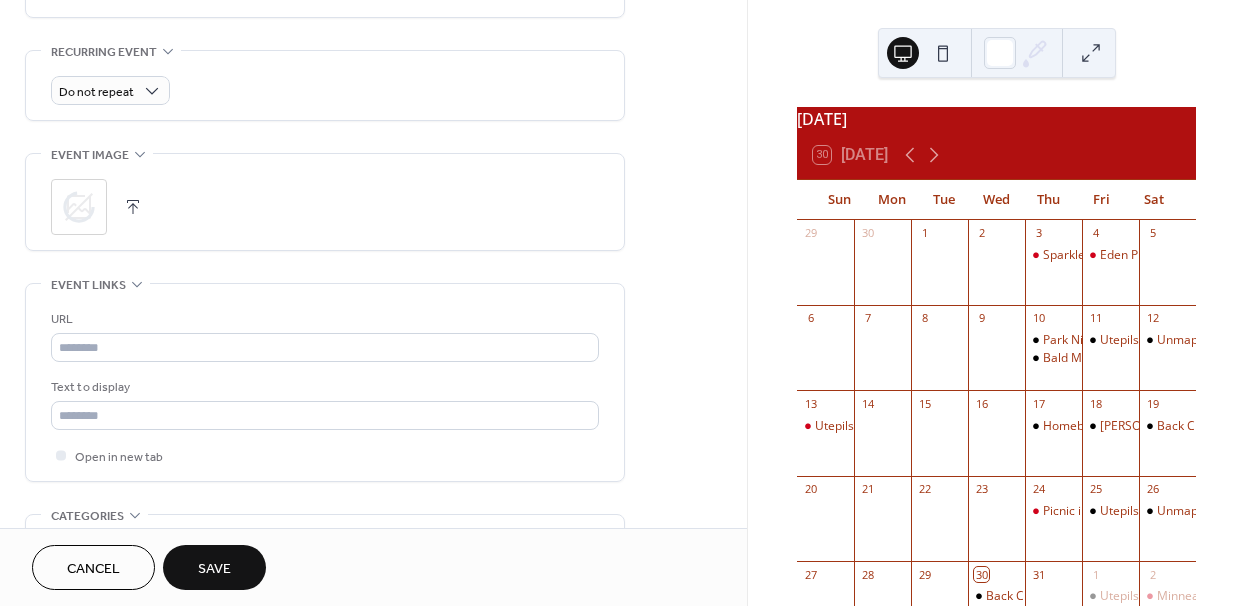 scroll, scrollTop: 867, scrollLeft: 0, axis: vertical 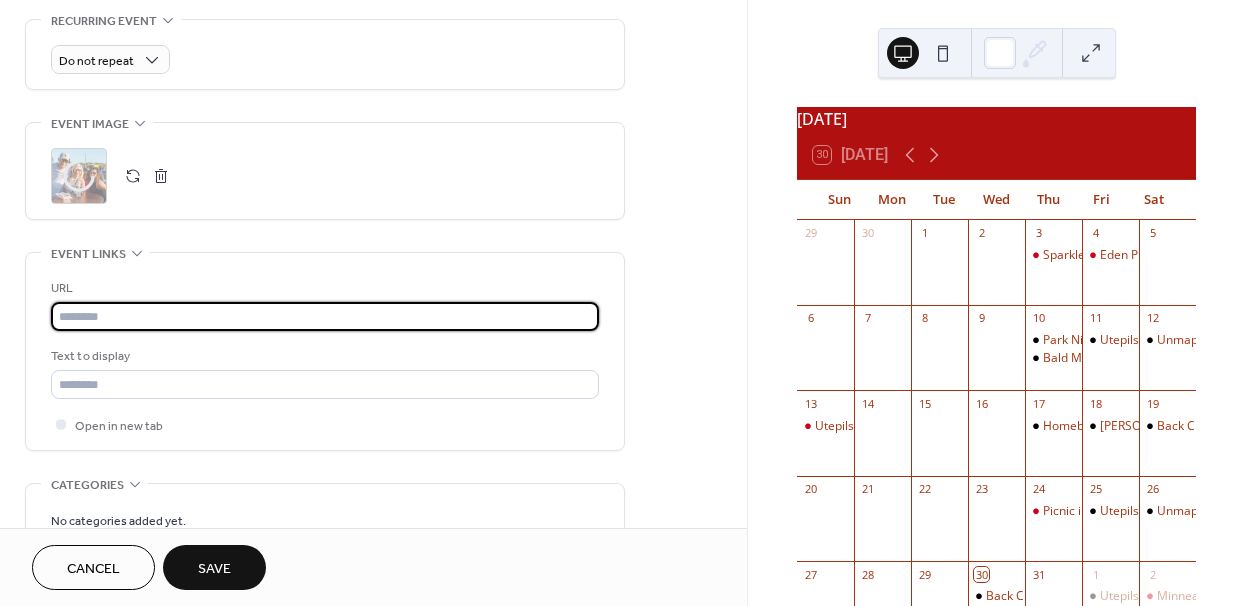 click at bounding box center [325, 316] 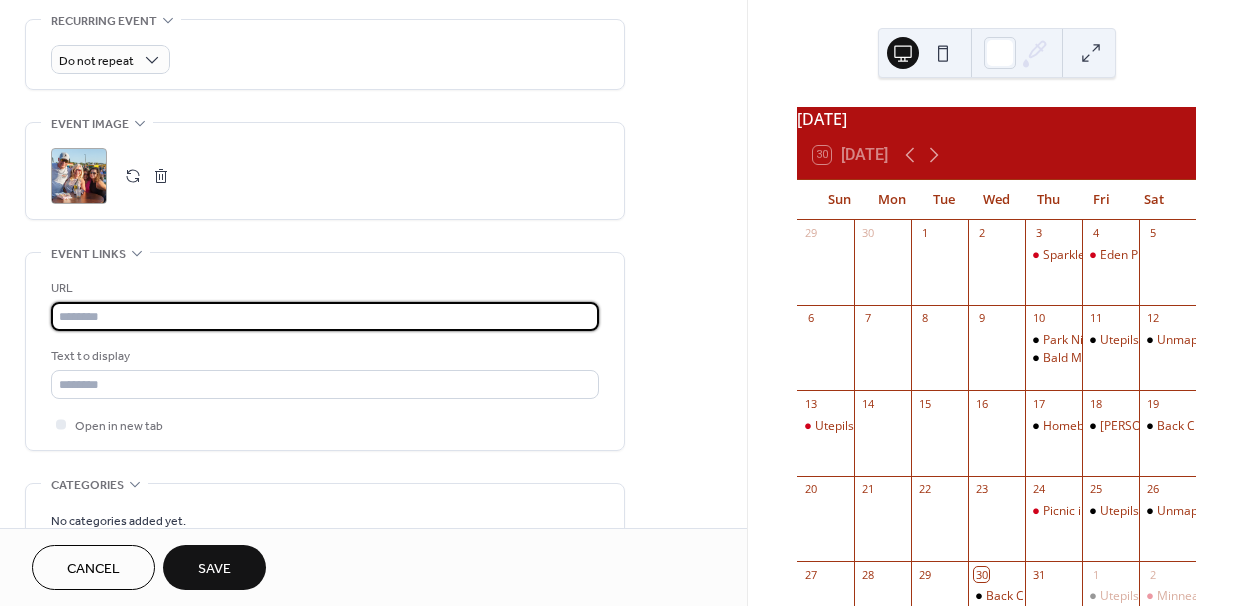 paste on "**********" 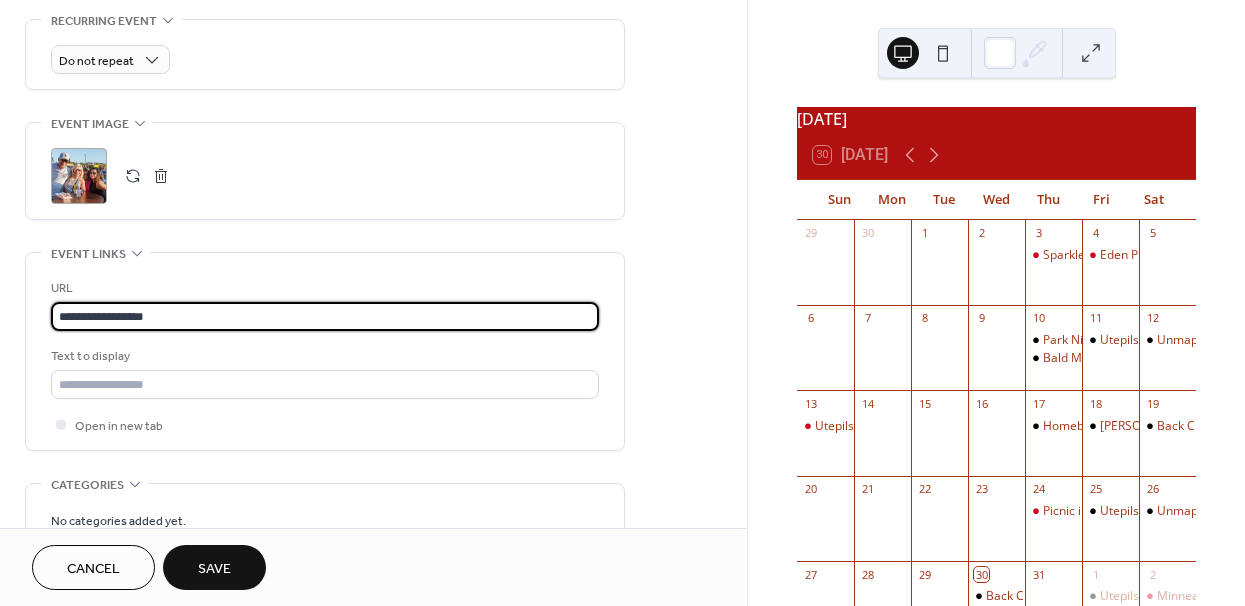 paste on "**********" 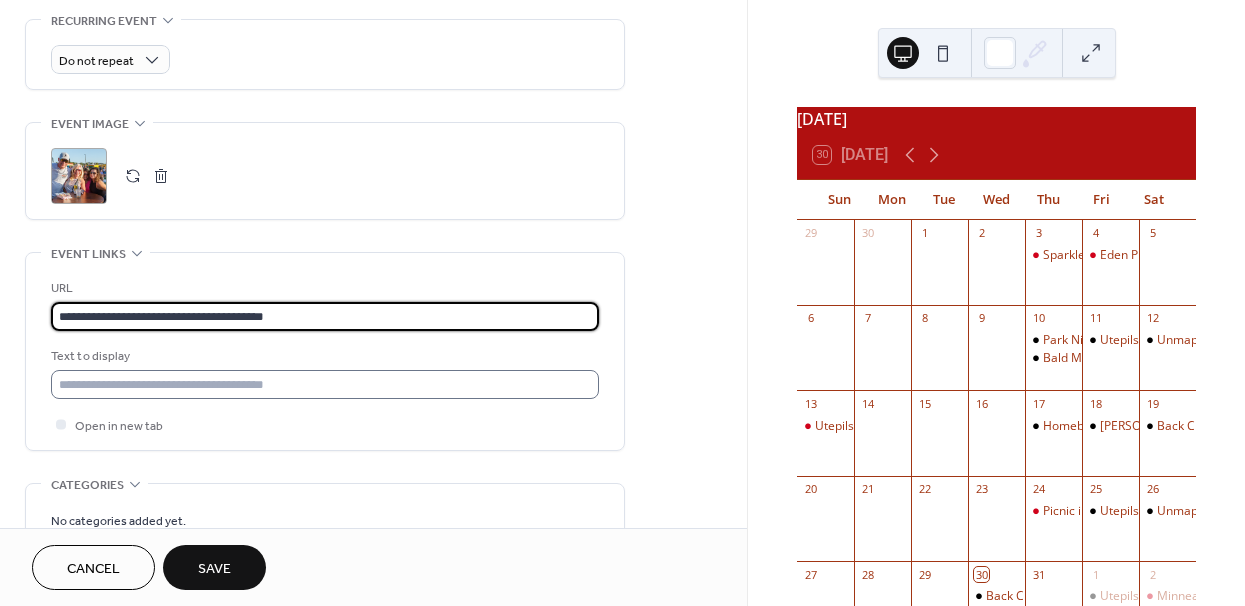 type on "**********" 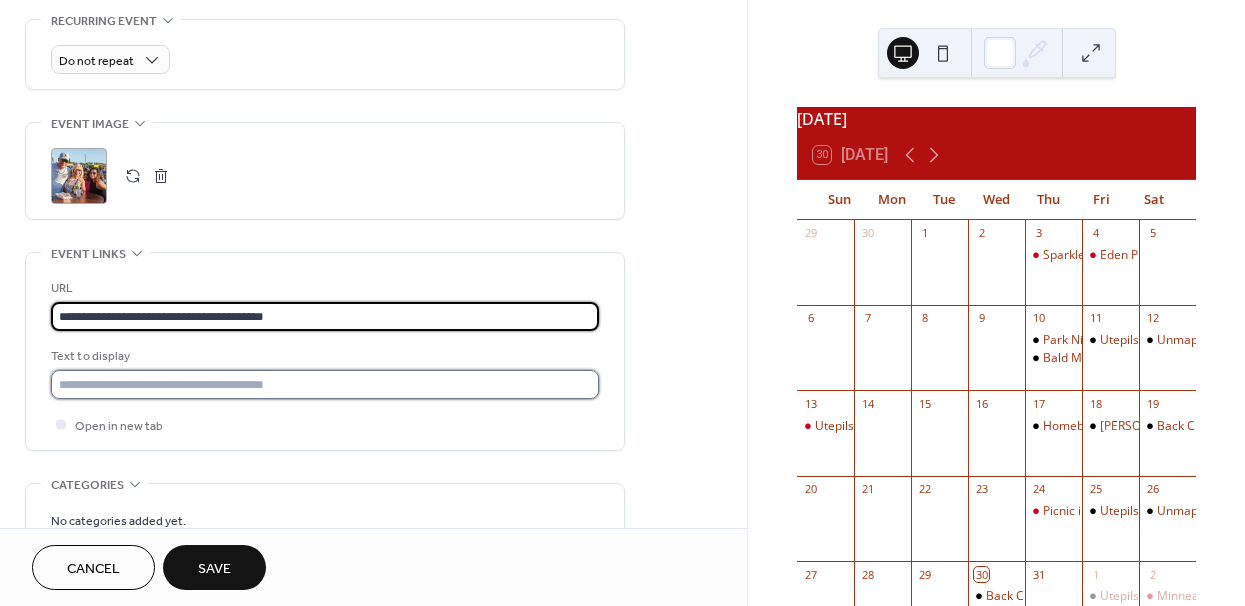 click at bounding box center [325, 384] 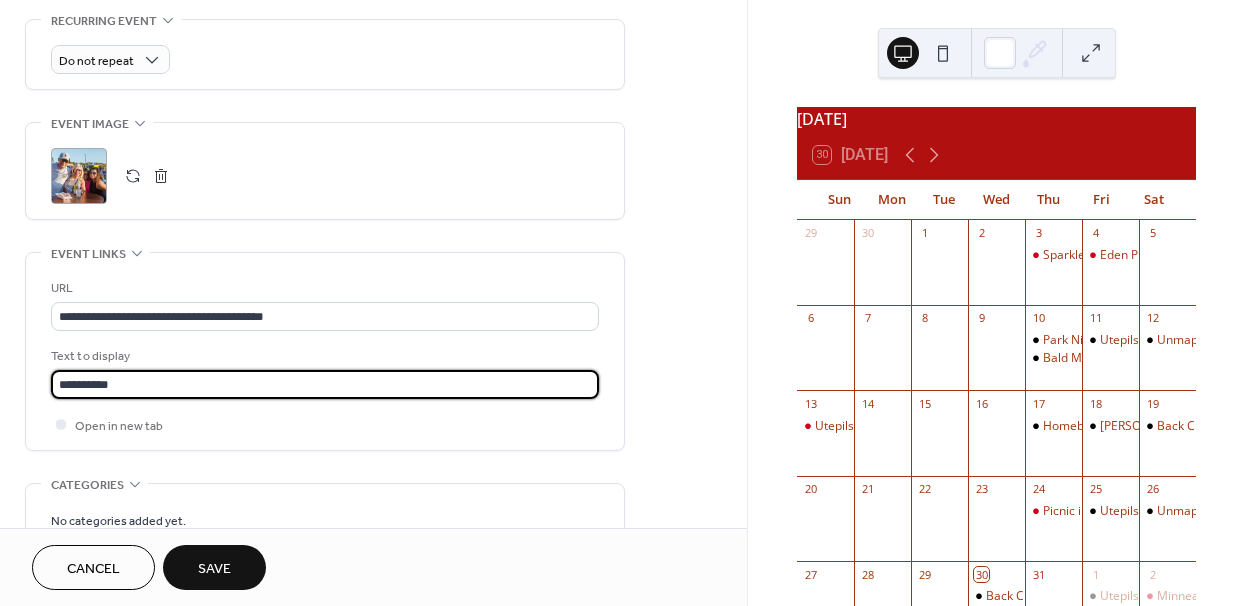 scroll, scrollTop: 0, scrollLeft: 0, axis: both 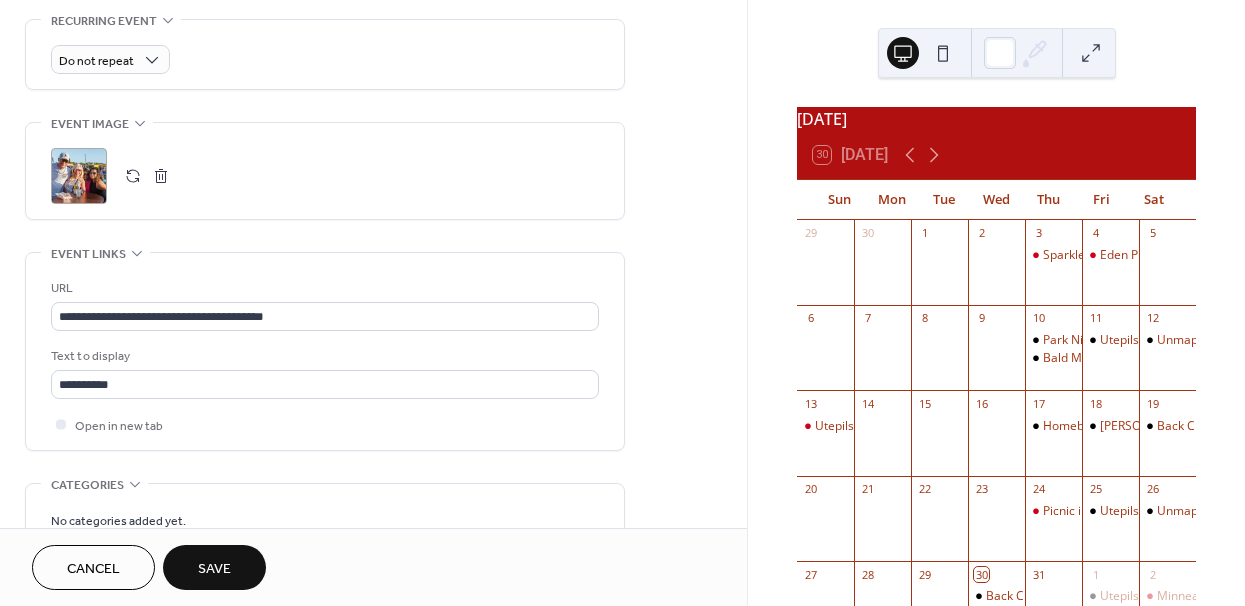 click on "**********" at bounding box center [325, 351] 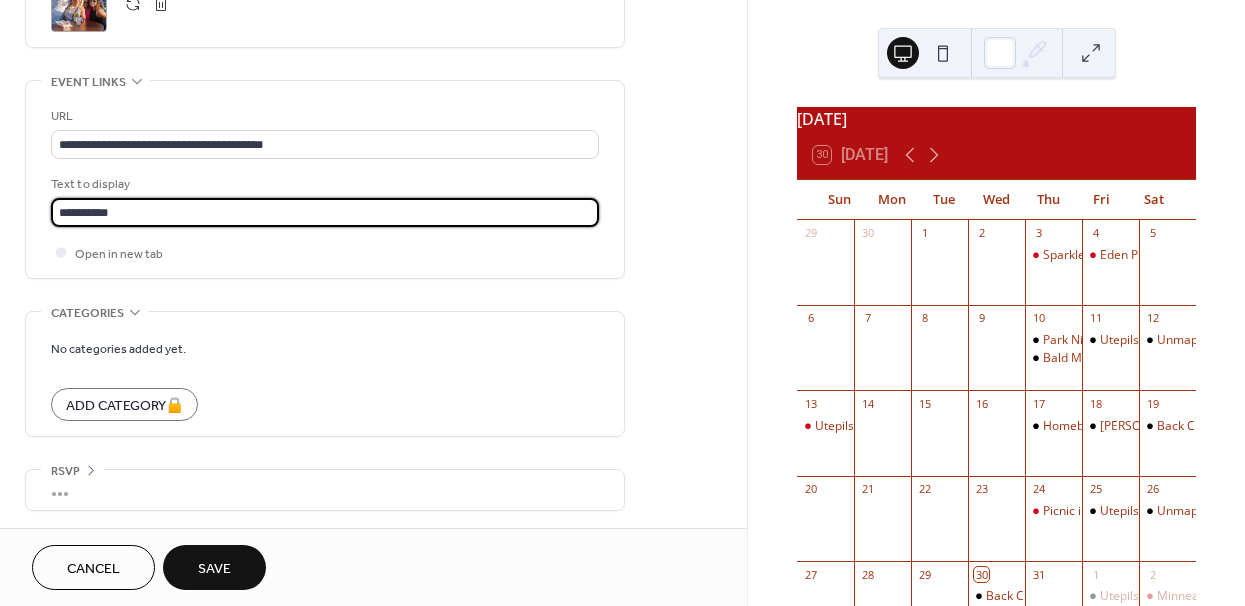 click on "**********" at bounding box center [325, 212] 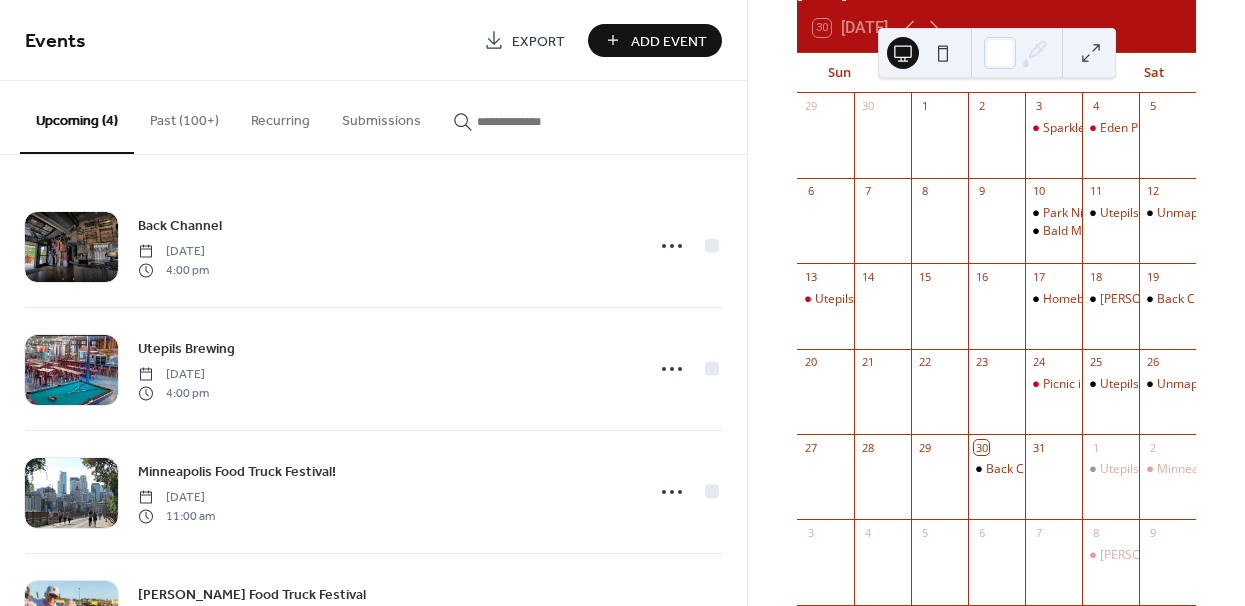 scroll, scrollTop: 185, scrollLeft: 0, axis: vertical 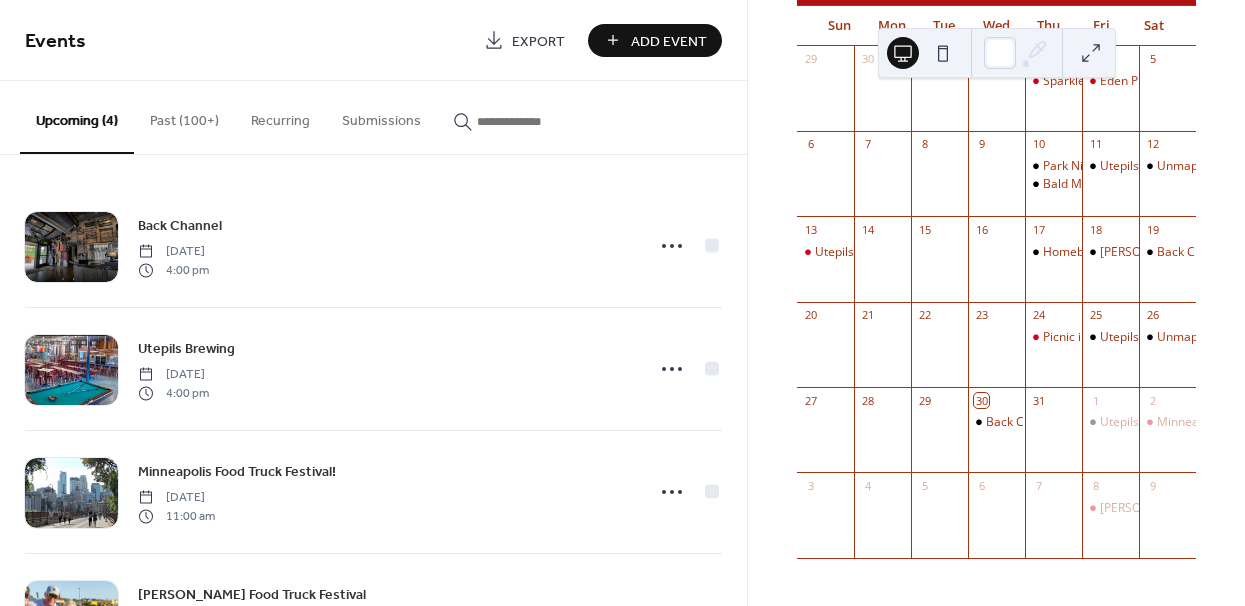 click on "Add Event" at bounding box center [669, 41] 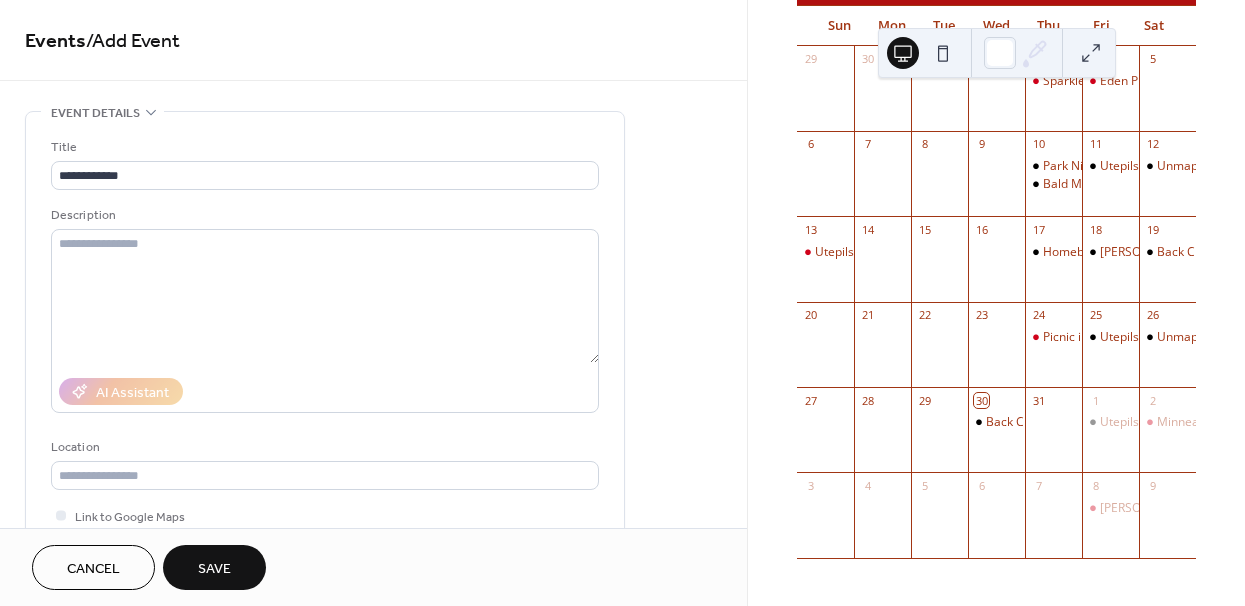 scroll, scrollTop: 462, scrollLeft: 0, axis: vertical 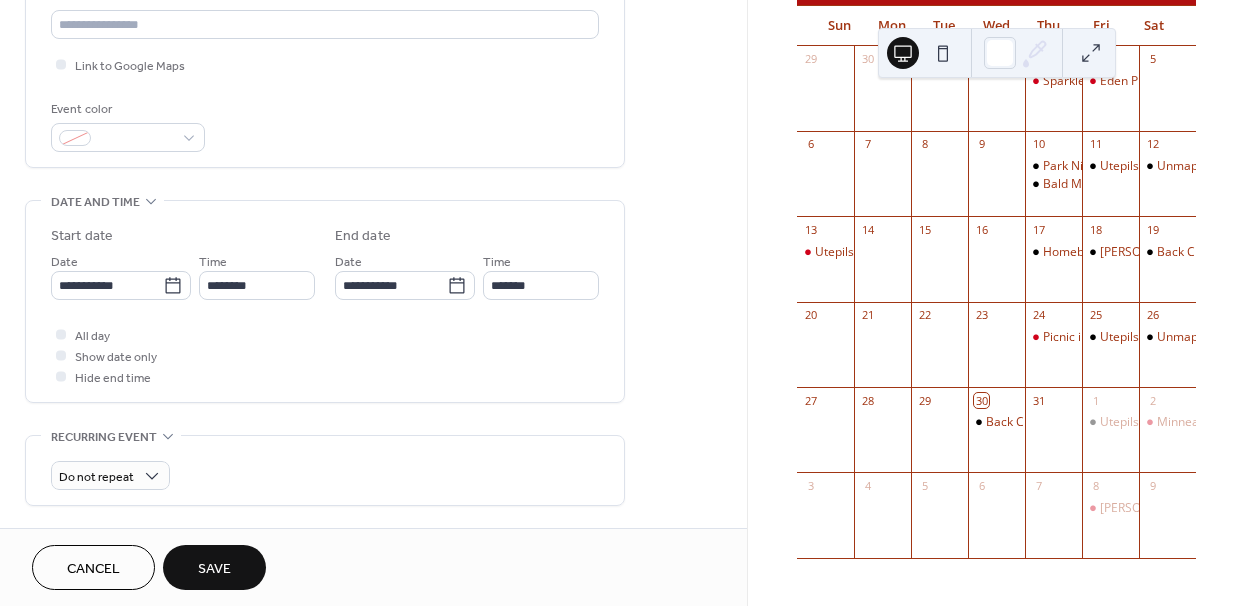 click on "**********" at bounding box center (373, 264) 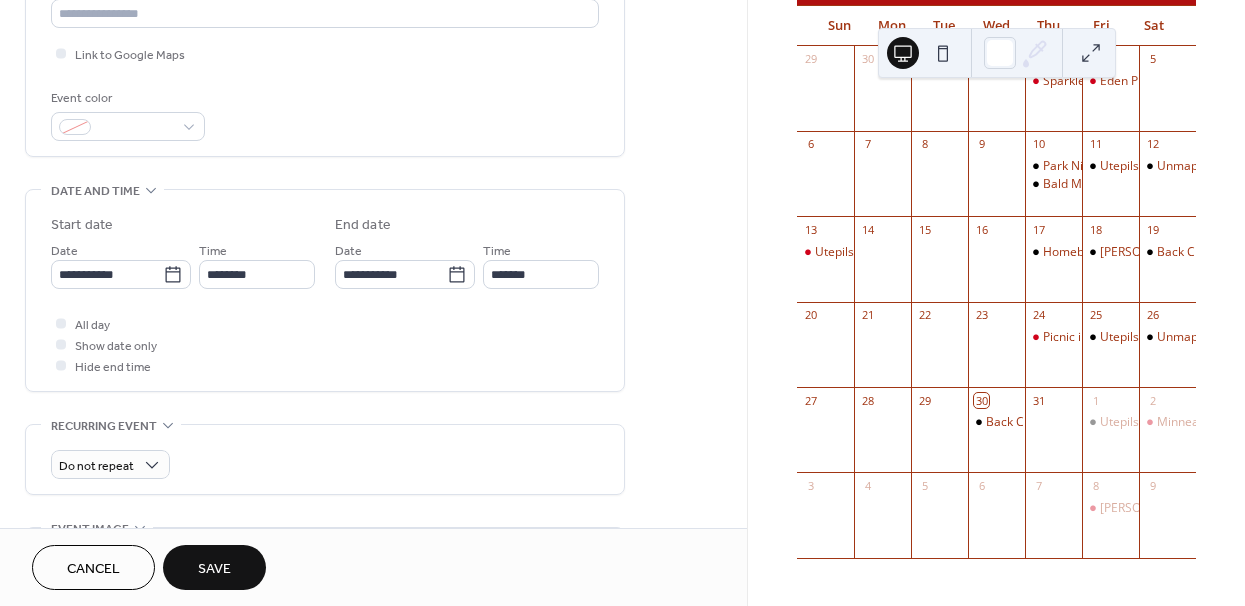 scroll, scrollTop: 0, scrollLeft: 0, axis: both 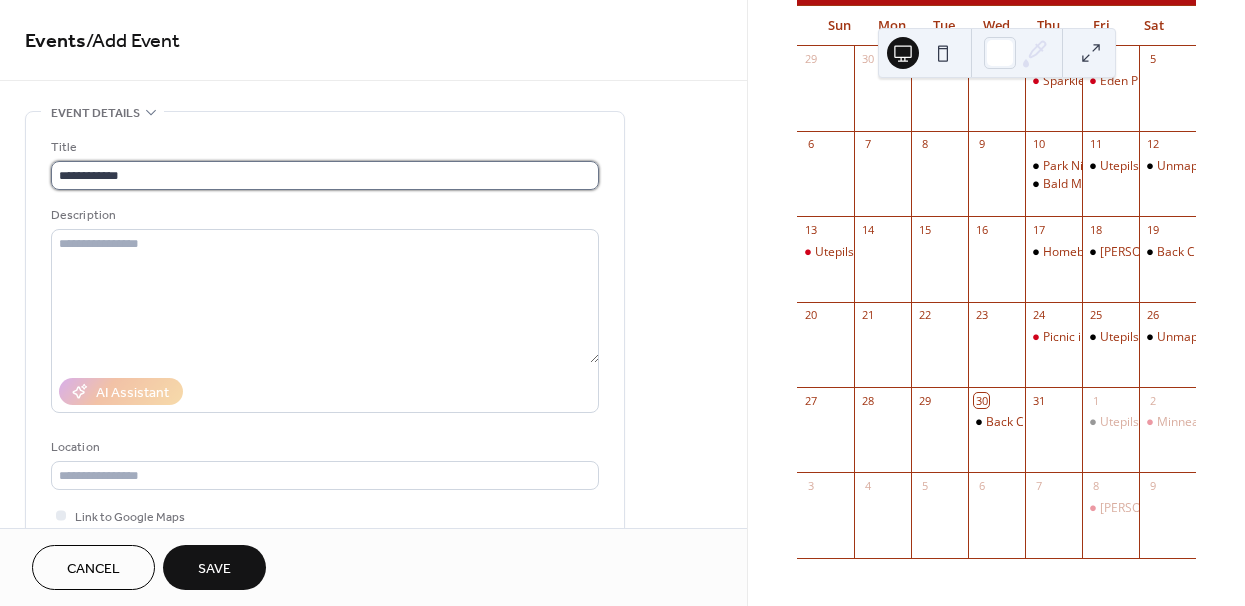click on "**********" at bounding box center (325, 175) 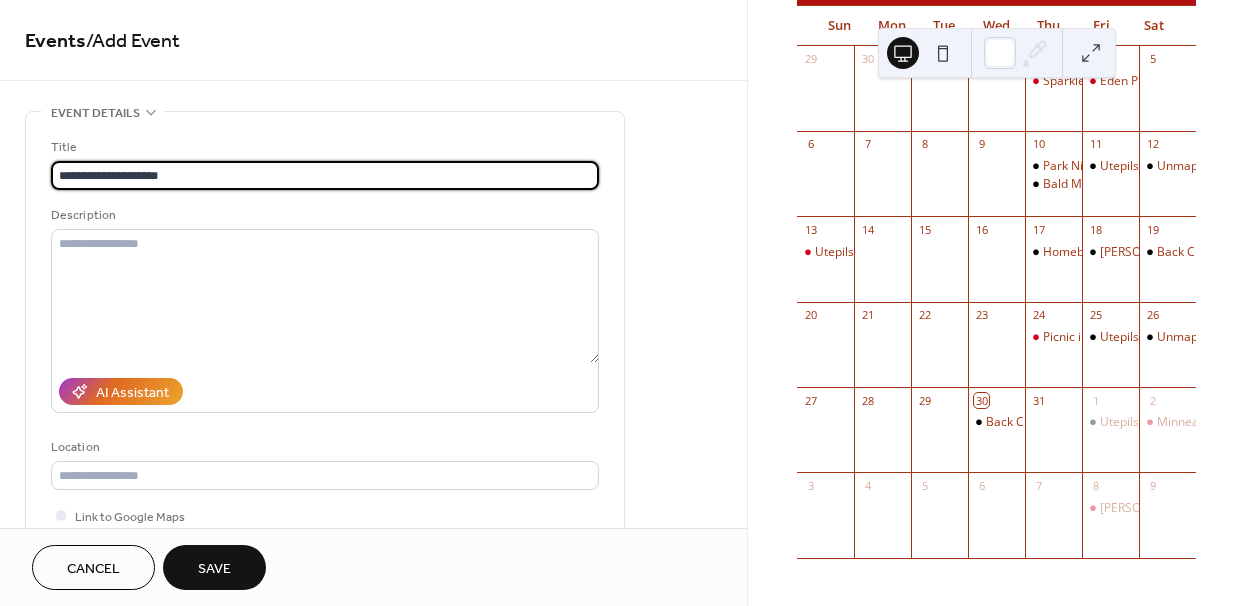 type on "**********" 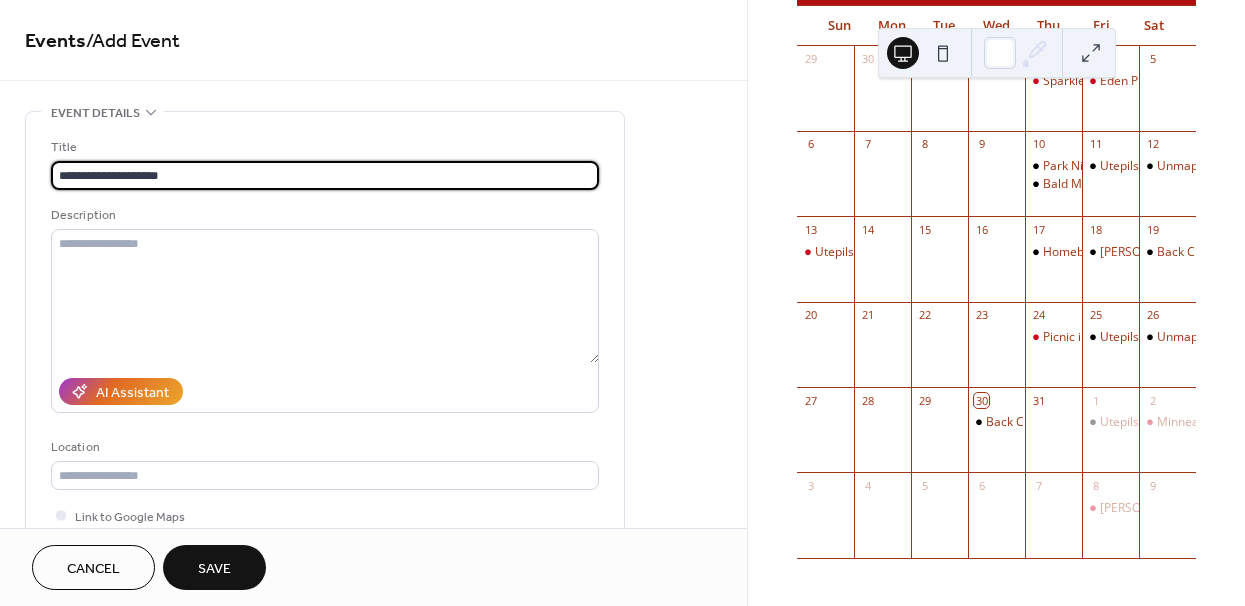 click on "AI Assistant" at bounding box center [325, 391] 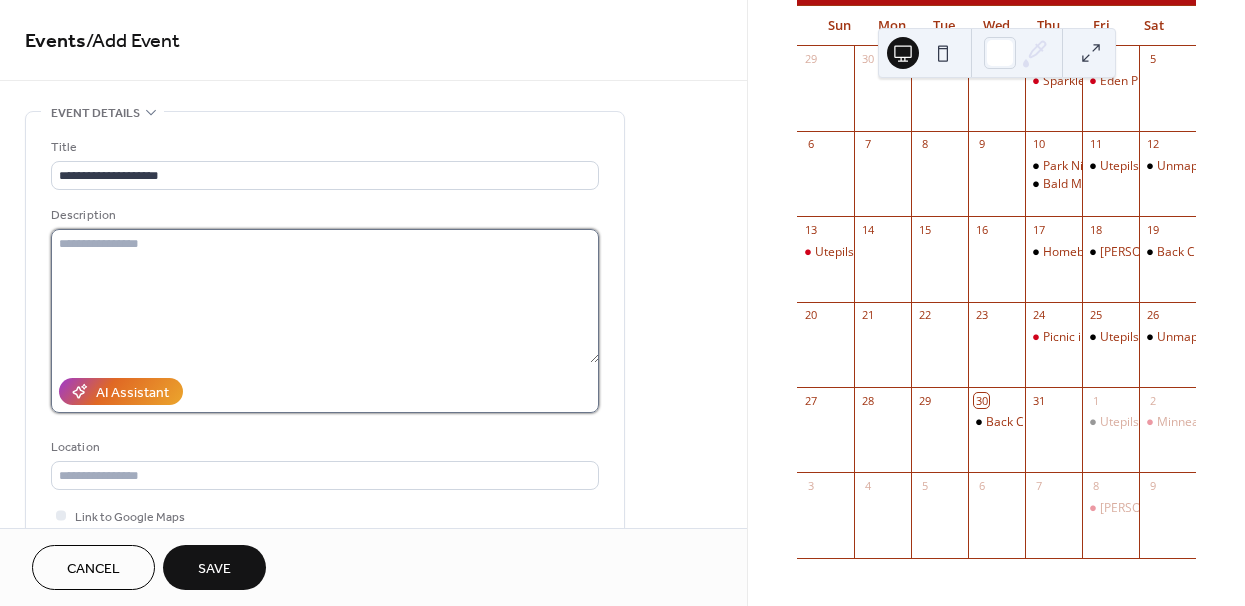 click at bounding box center [325, 296] 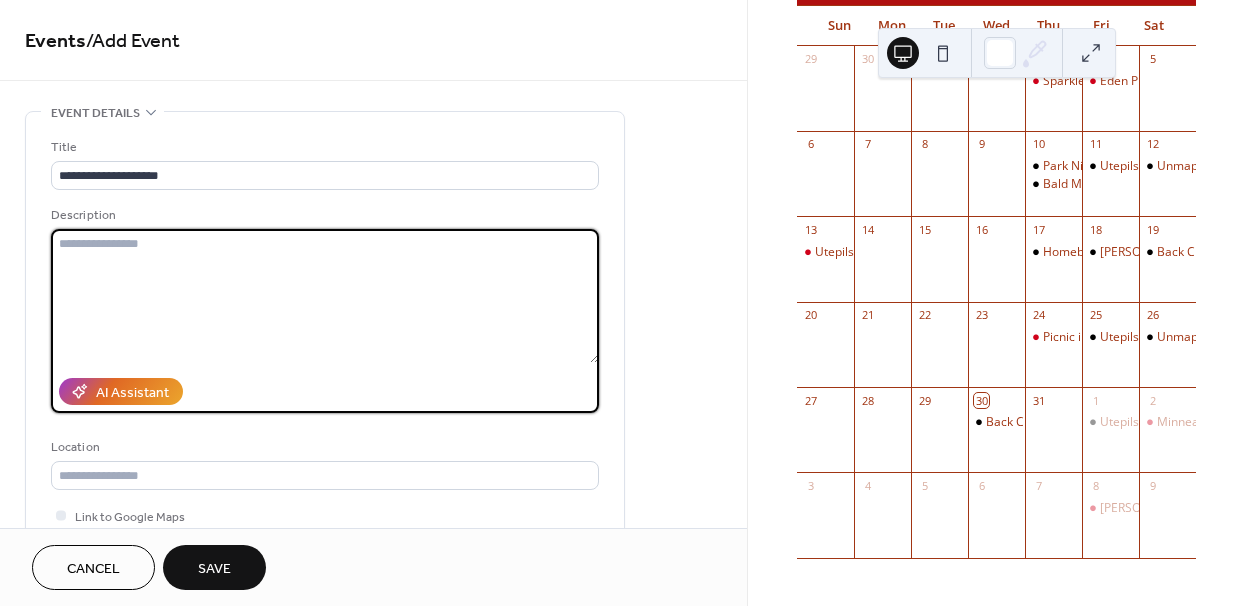 paste on "**********" 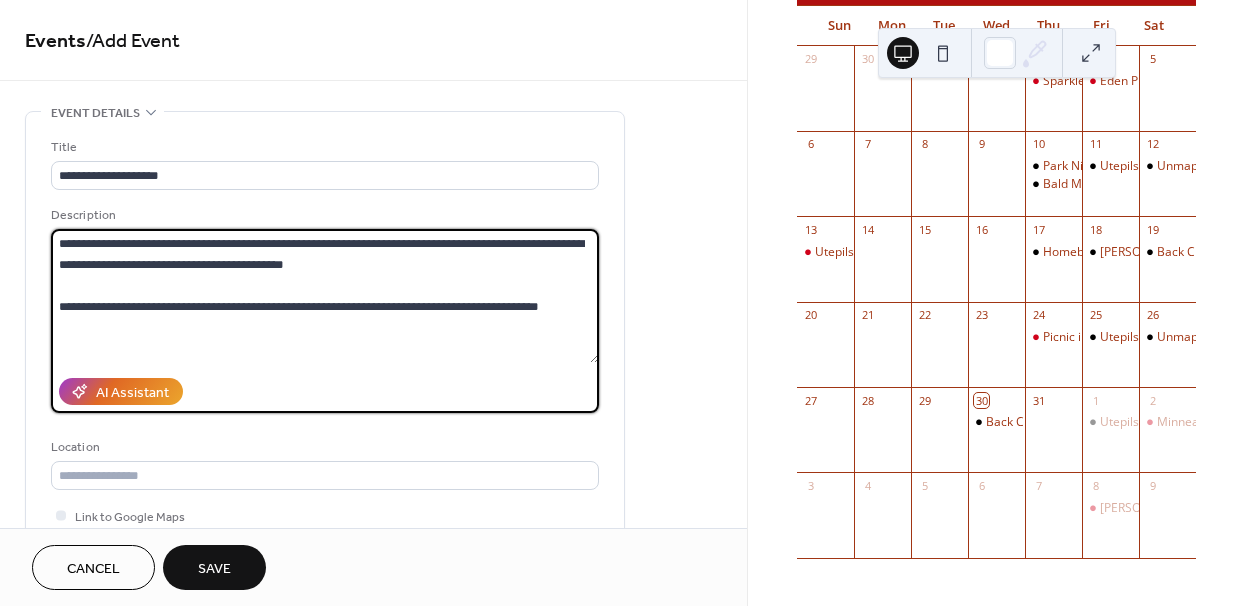 type on "**********" 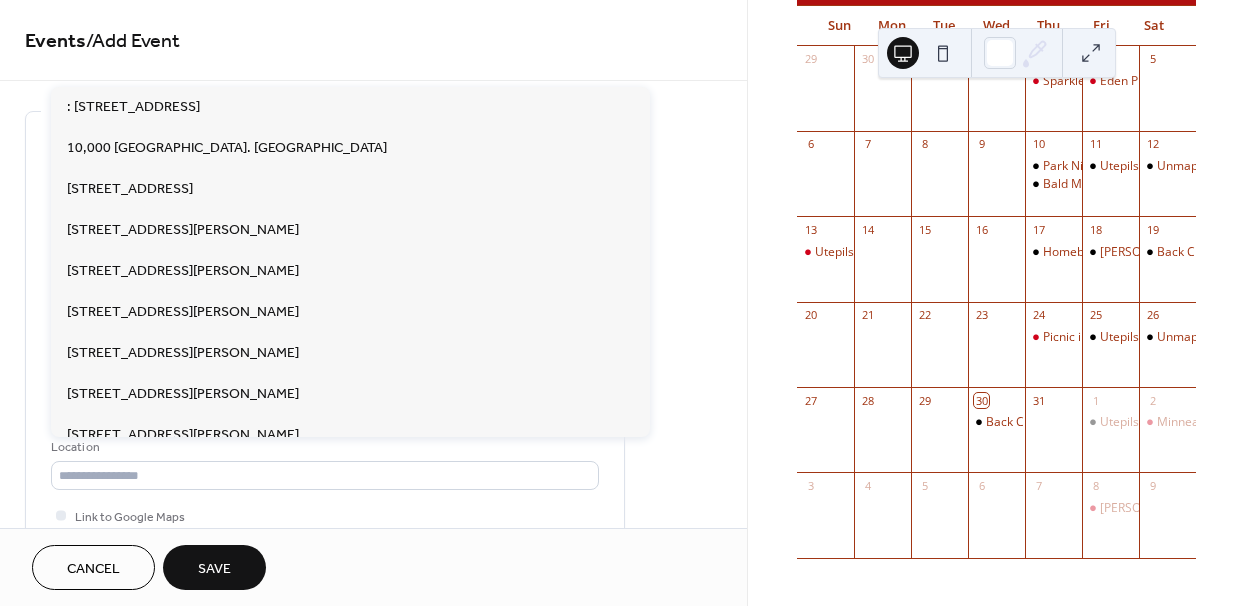 click on "Location" at bounding box center (323, 447) 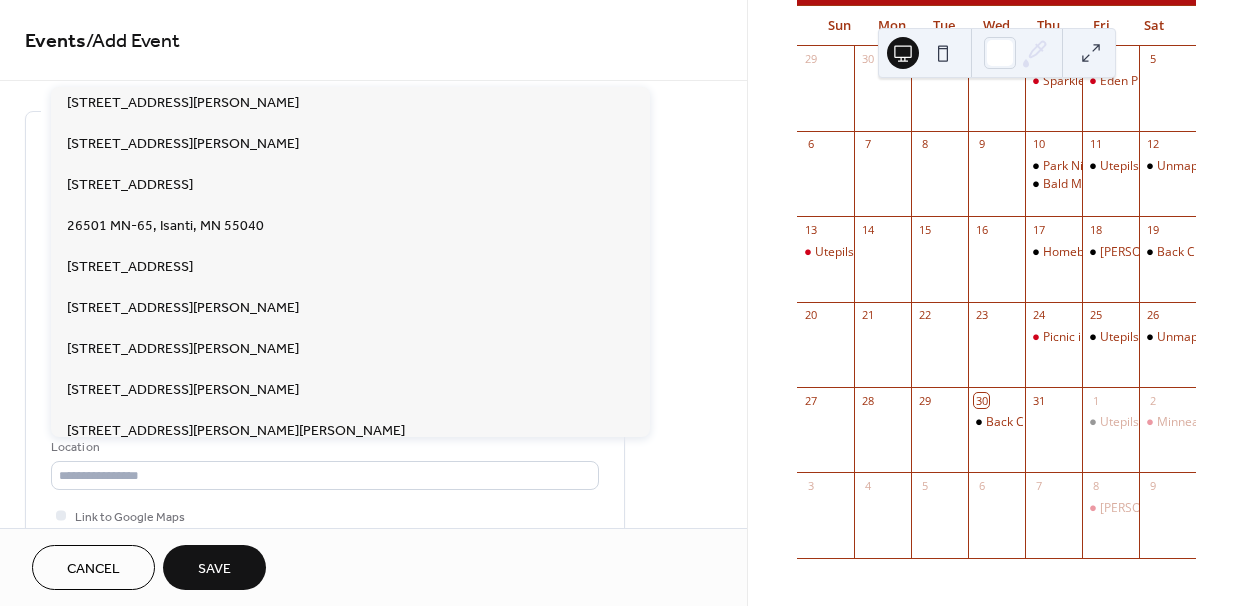 scroll, scrollTop: 4123, scrollLeft: 0, axis: vertical 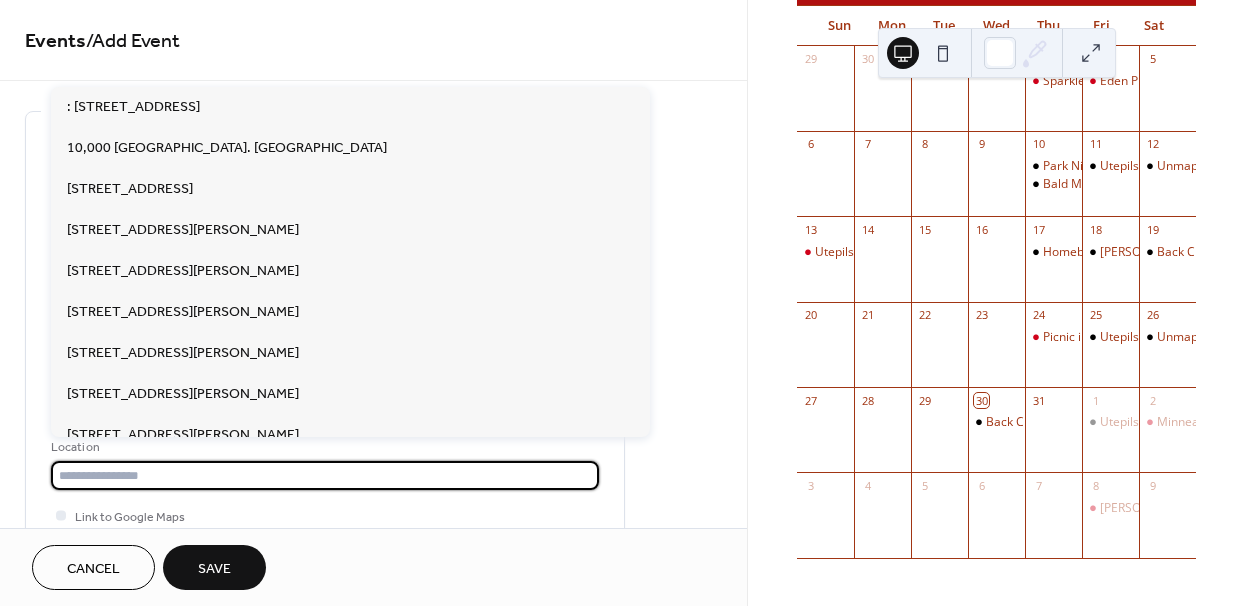 click at bounding box center [325, 475] 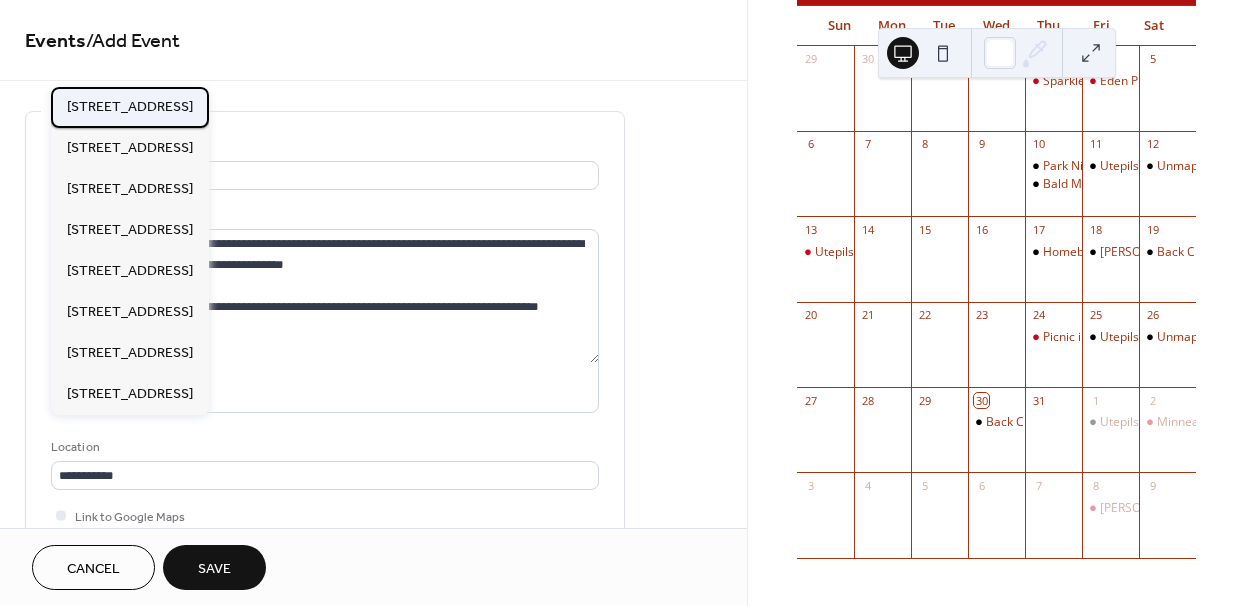 click on "[STREET_ADDRESS]" at bounding box center (130, 107) 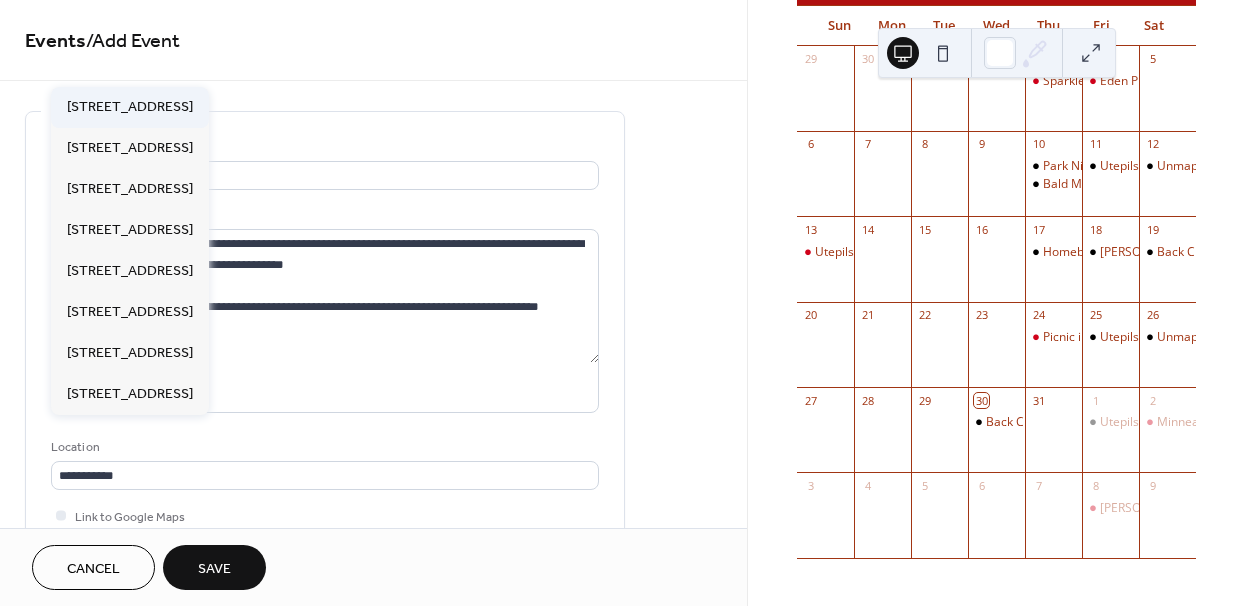 type on "**********" 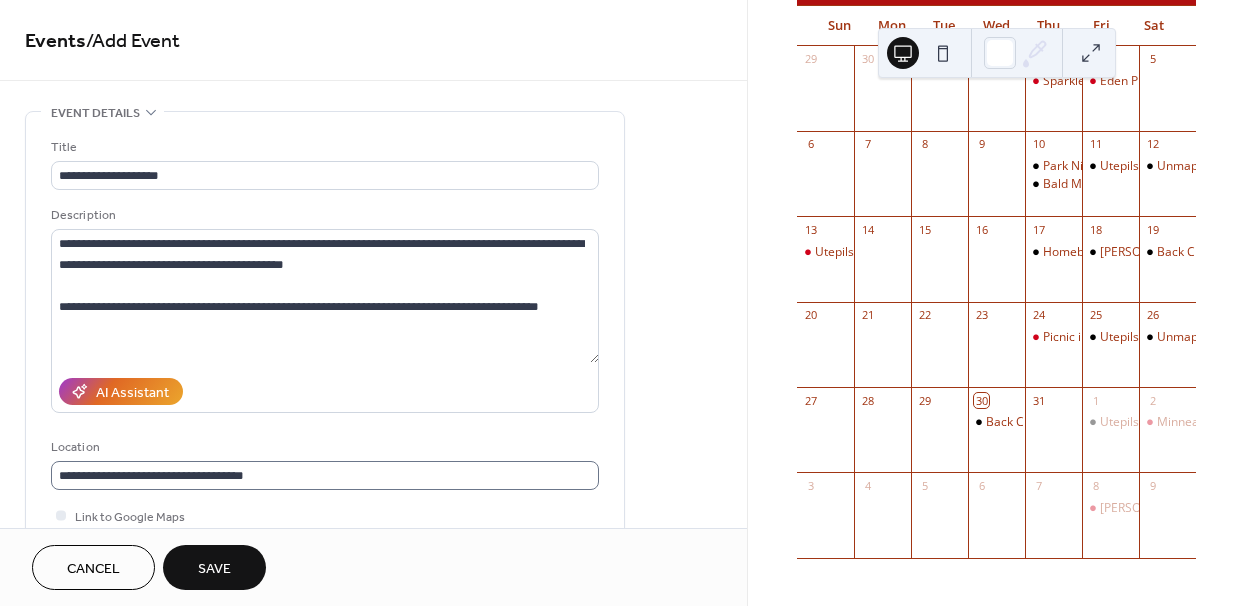 scroll, scrollTop: 0, scrollLeft: 0, axis: both 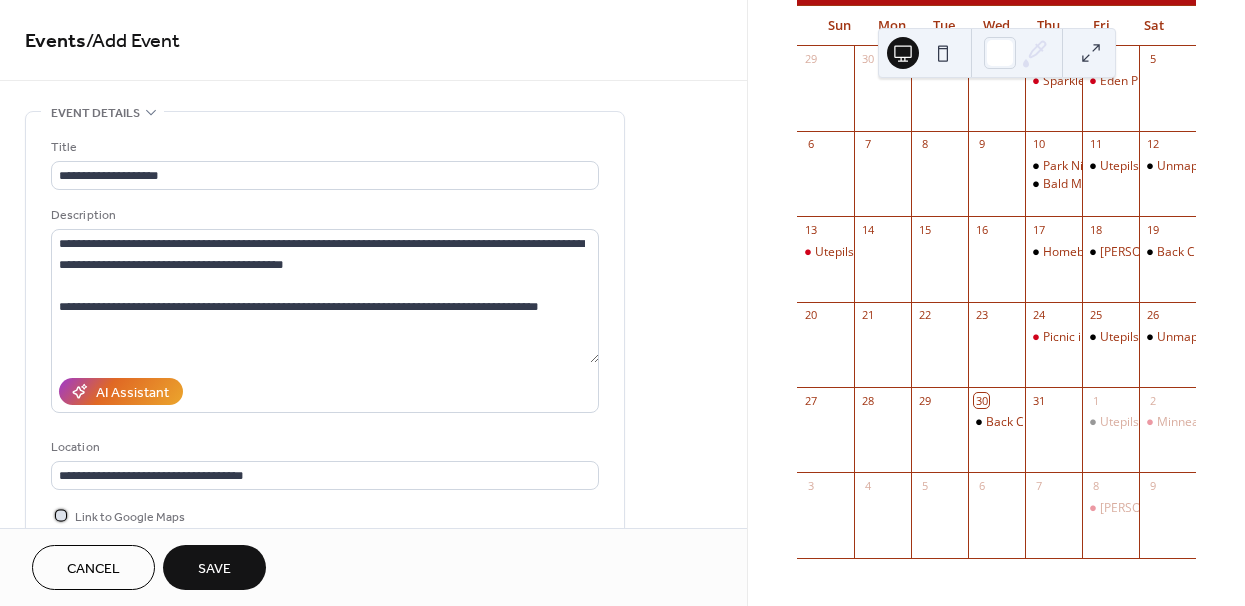 click on "Link to Google Maps" at bounding box center [130, 517] 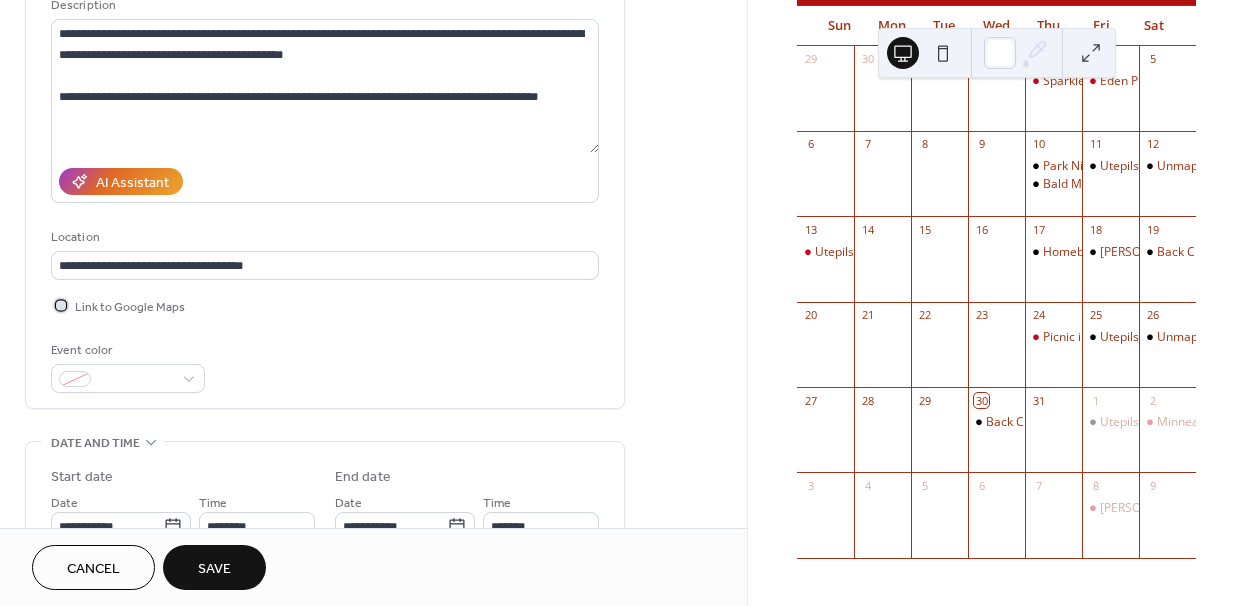 scroll, scrollTop: 211, scrollLeft: 0, axis: vertical 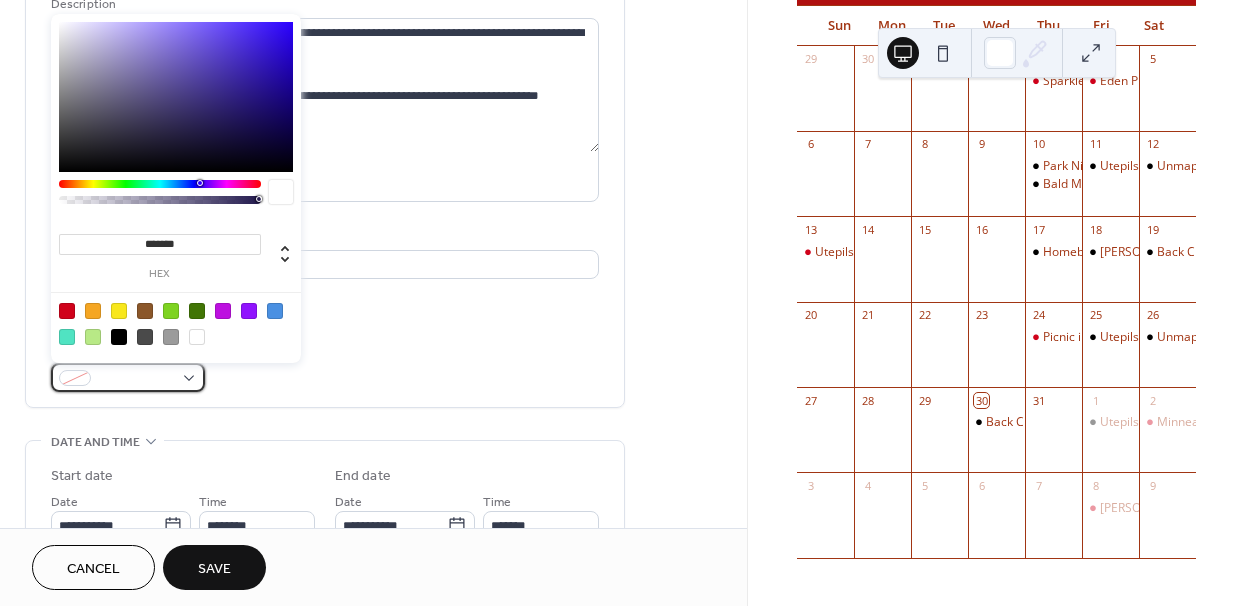 click at bounding box center [75, 378] 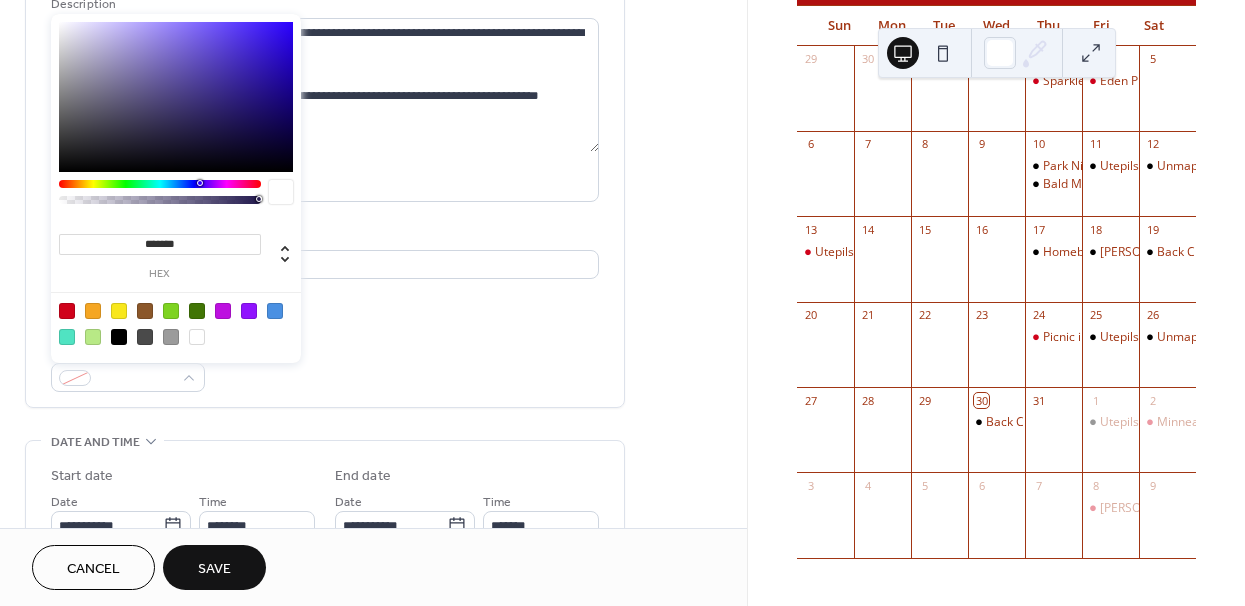 click at bounding box center (67, 311) 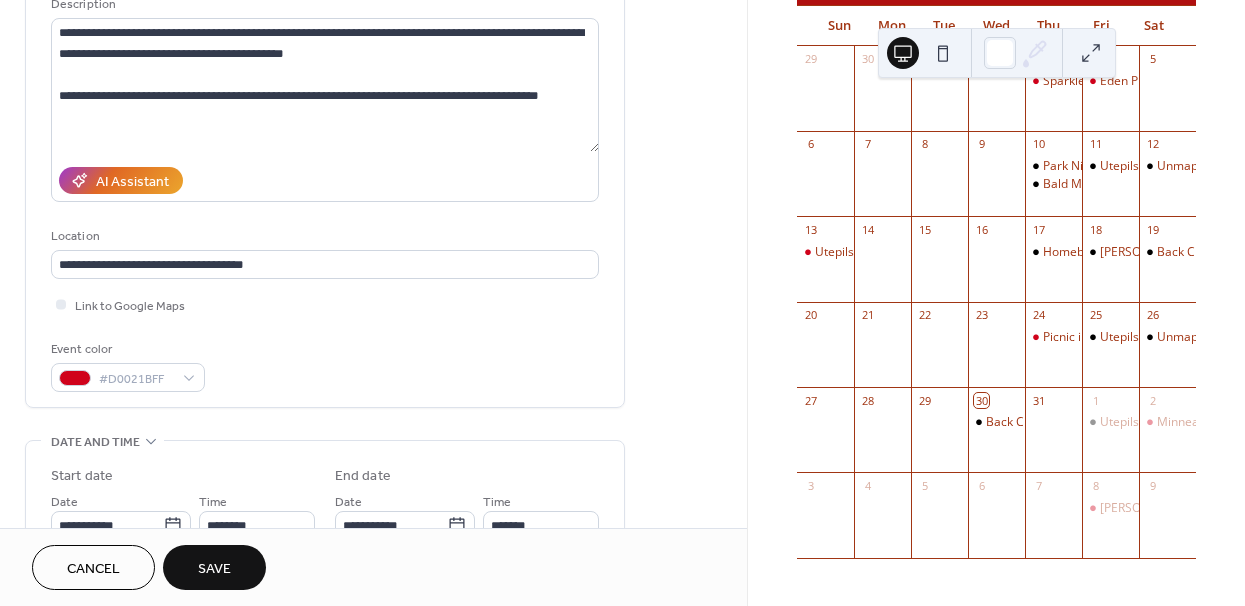 click on "Event color #D0021BFF" at bounding box center (325, 365) 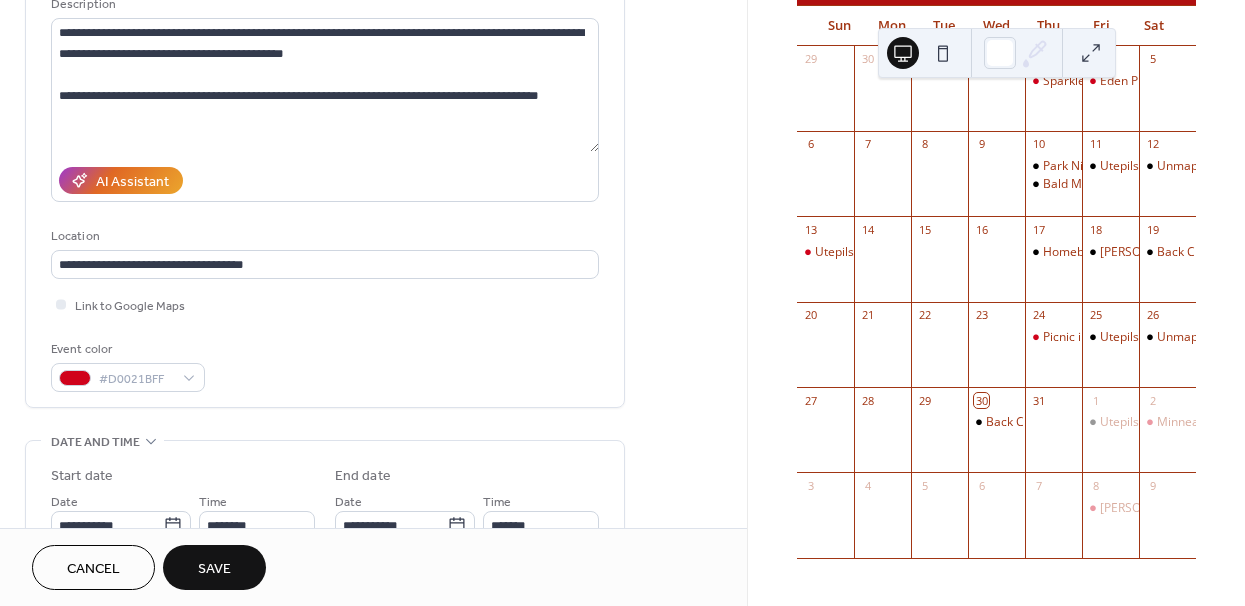 click on "**********" at bounding box center [325, 154] 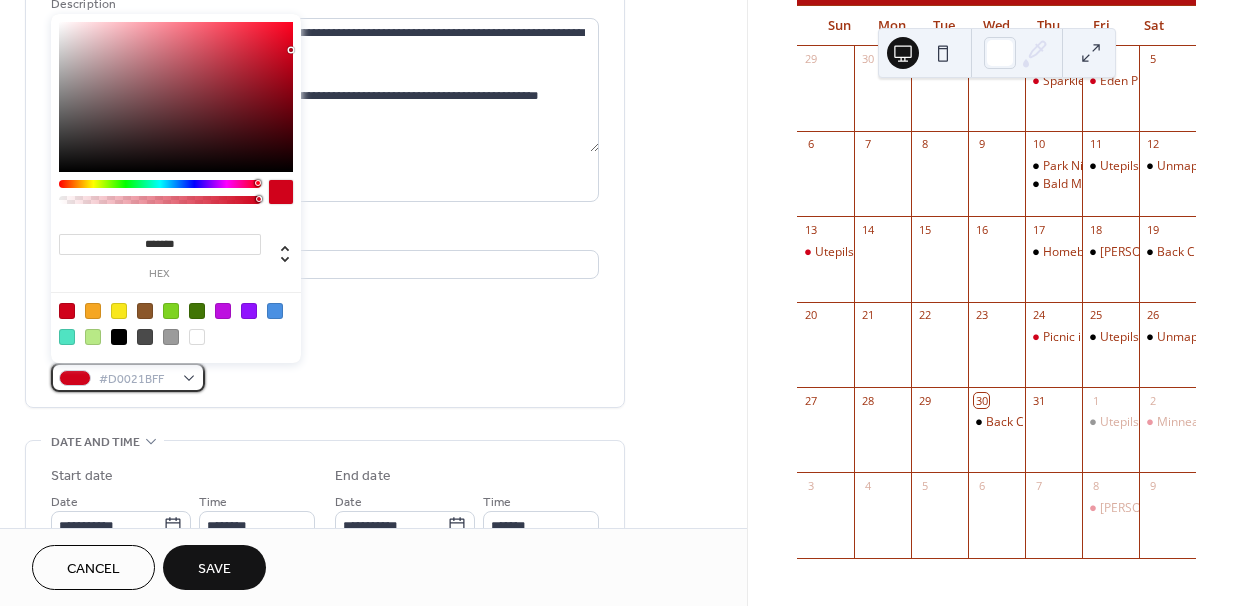 click on "#D0021BFF" at bounding box center [136, 379] 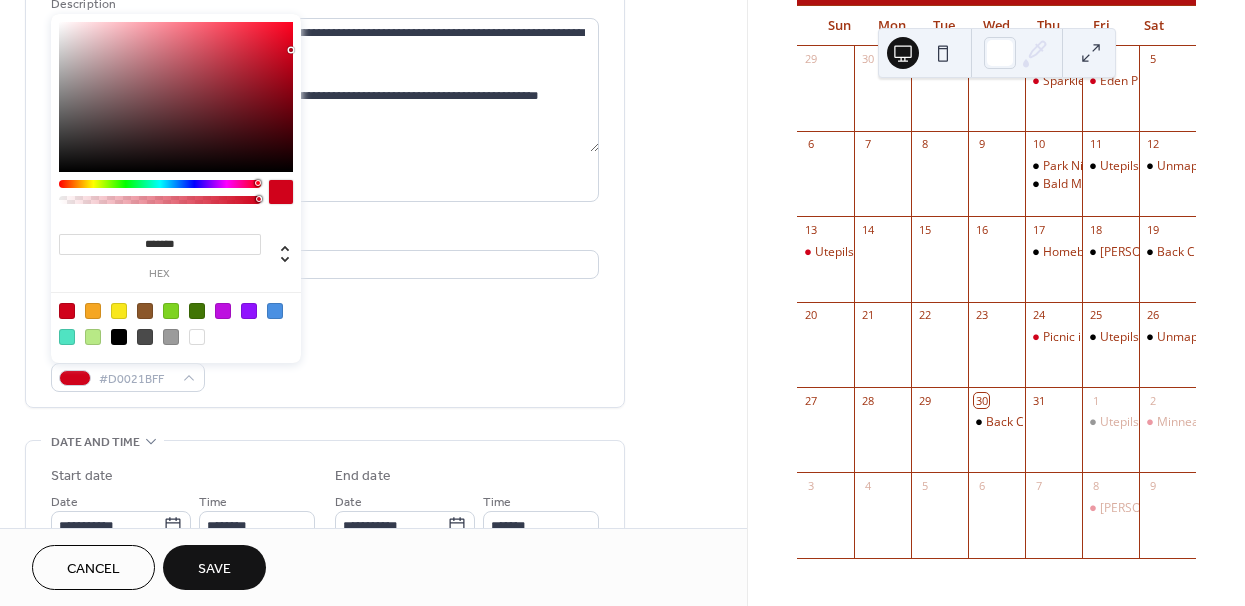 click at bounding box center (176, 323) 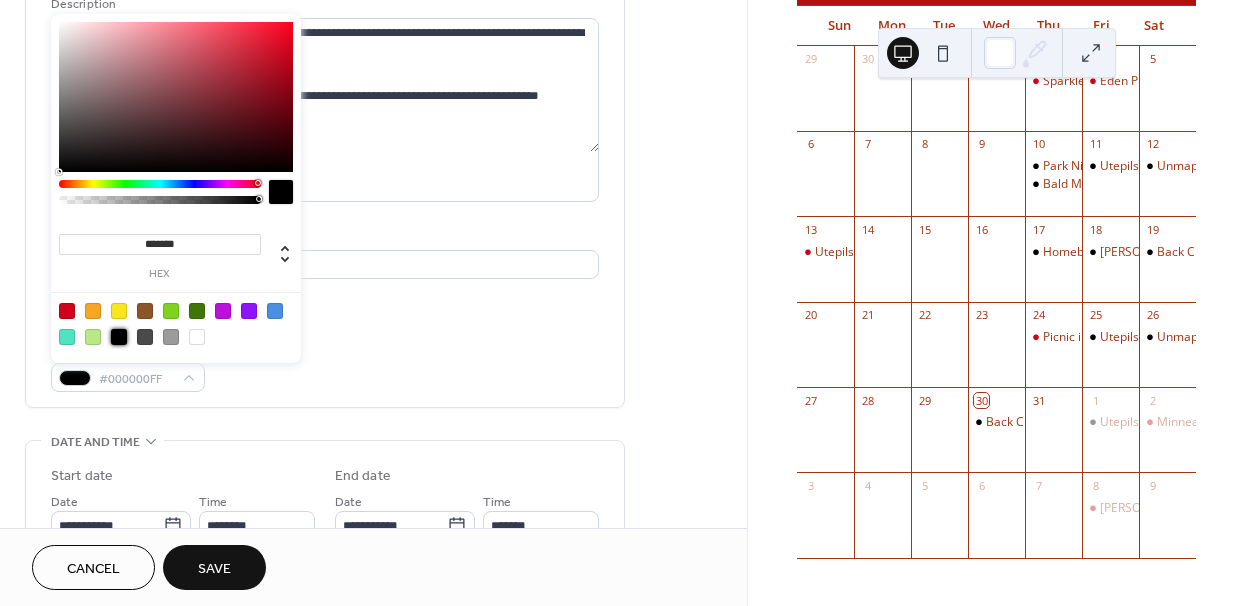 click on "**********" at bounding box center [325, 159] 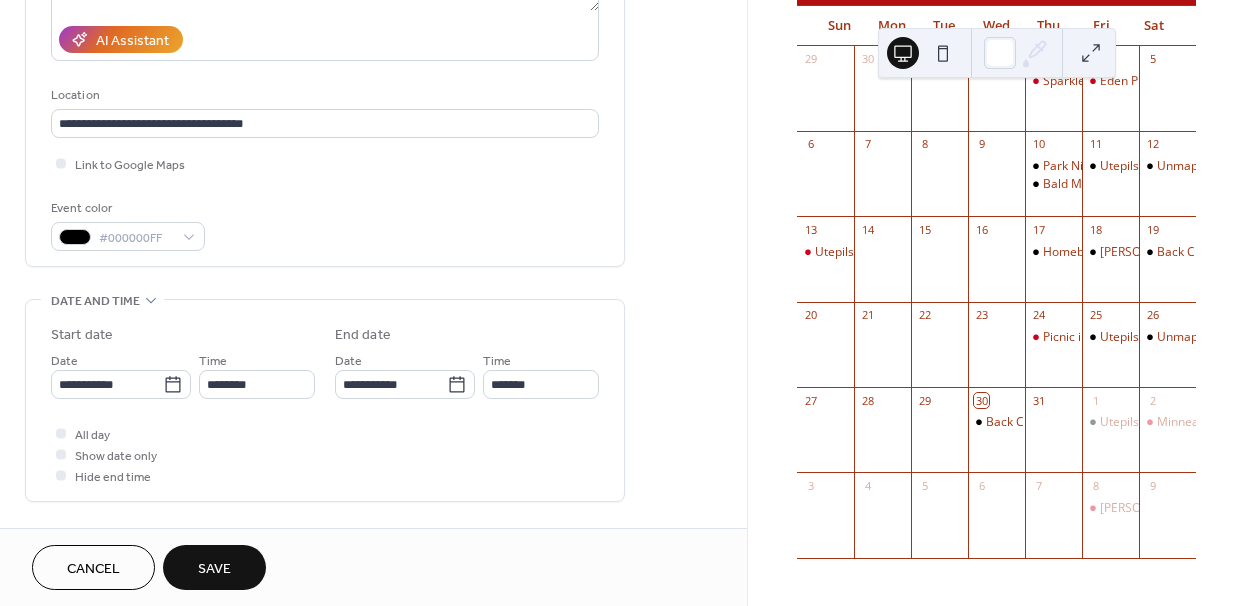 scroll, scrollTop: 353, scrollLeft: 0, axis: vertical 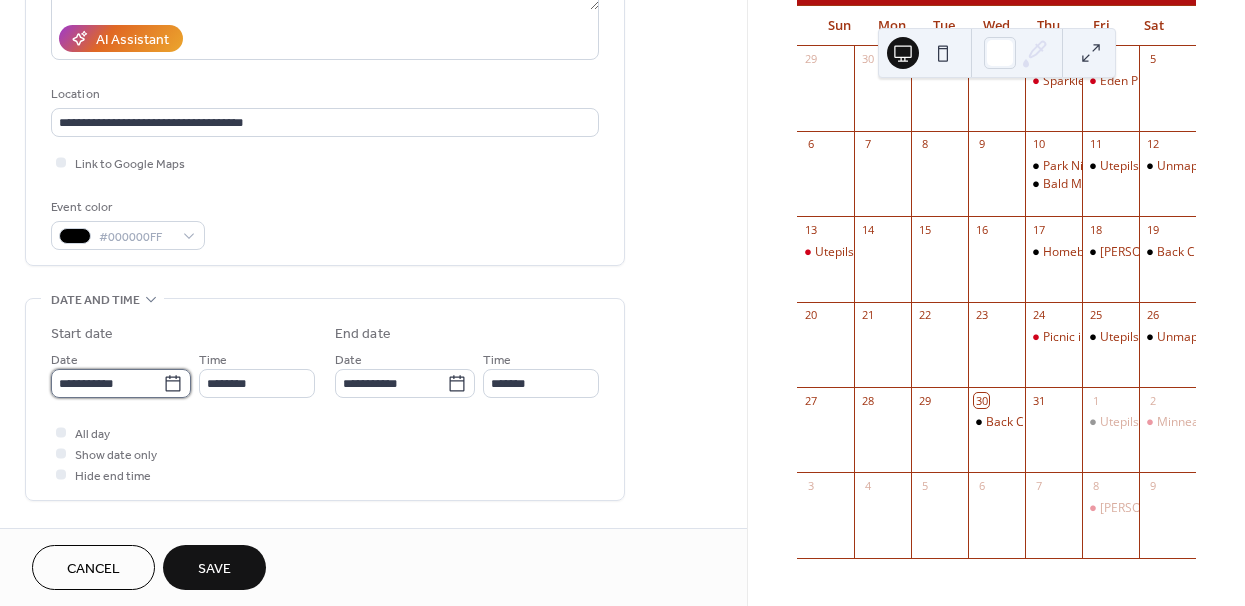 click on "**********" at bounding box center [107, 383] 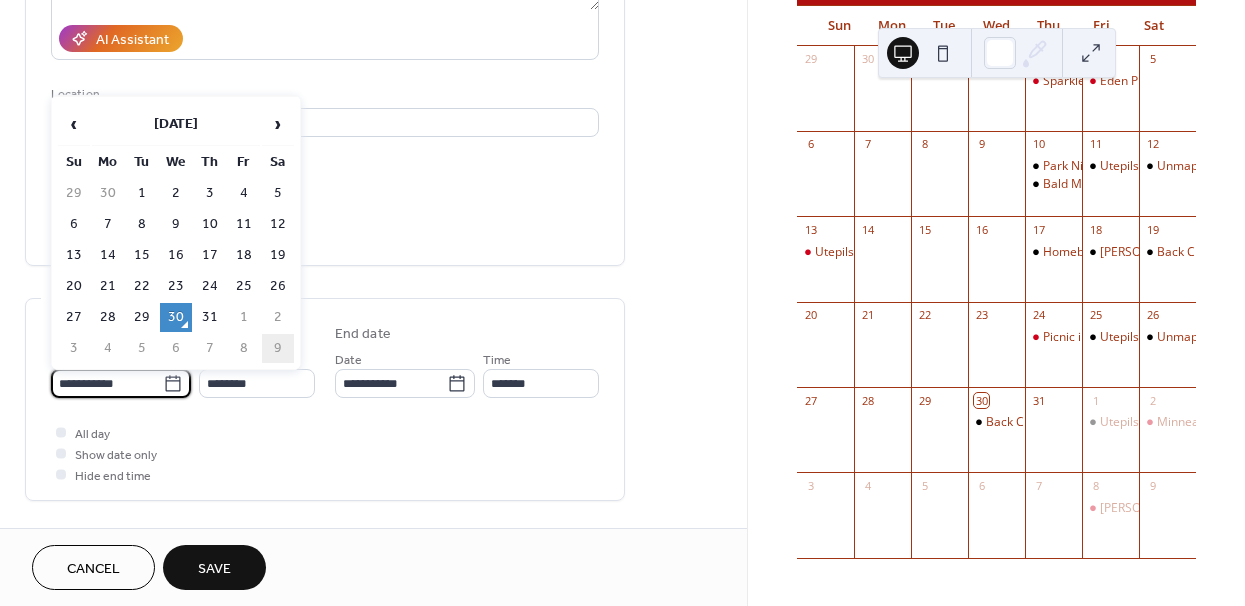 click on "9" at bounding box center [278, 348] 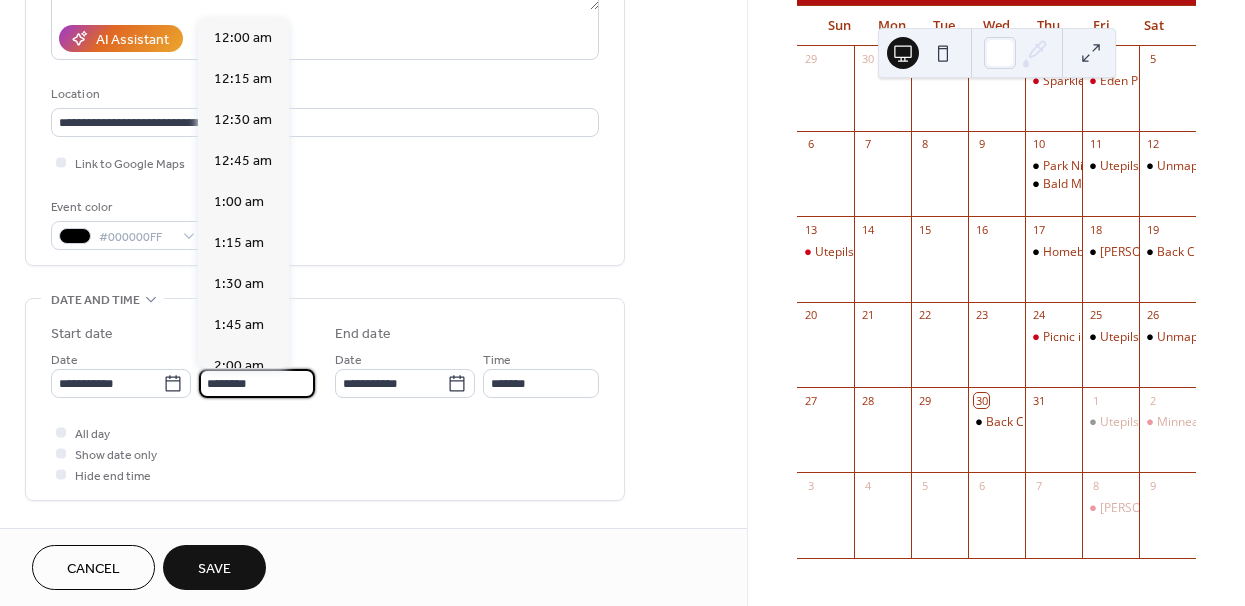 click on "********" at bounding box center (257, 383) 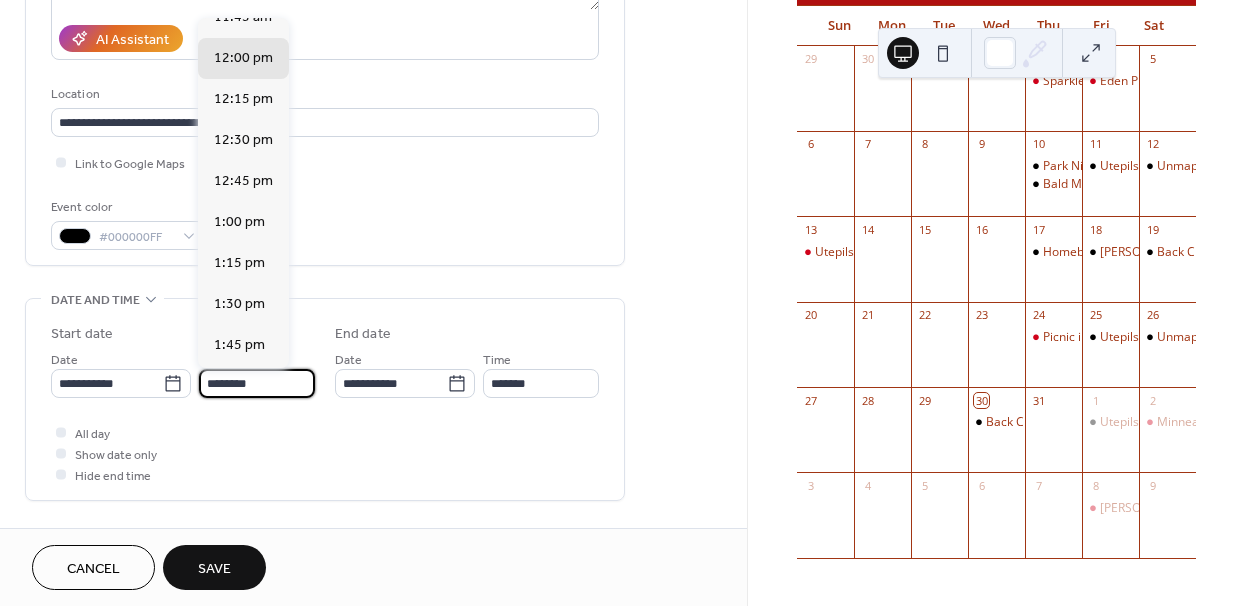 click on "**********" at bounding box center [373, 487] 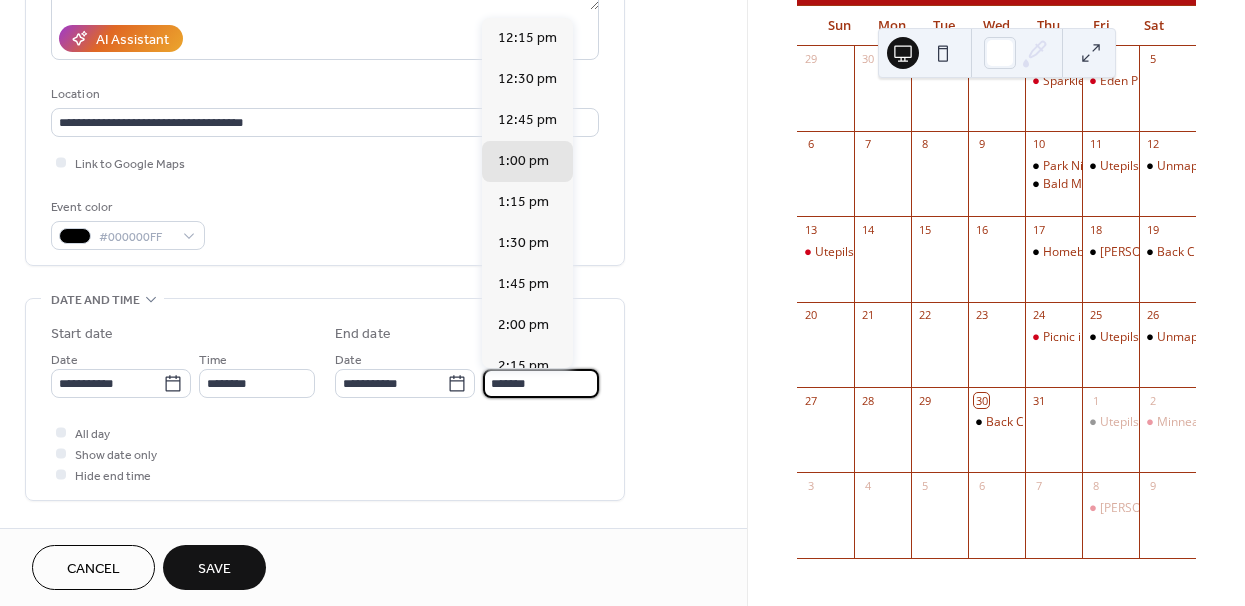 click on "*******" at bounding box center [541, 383] 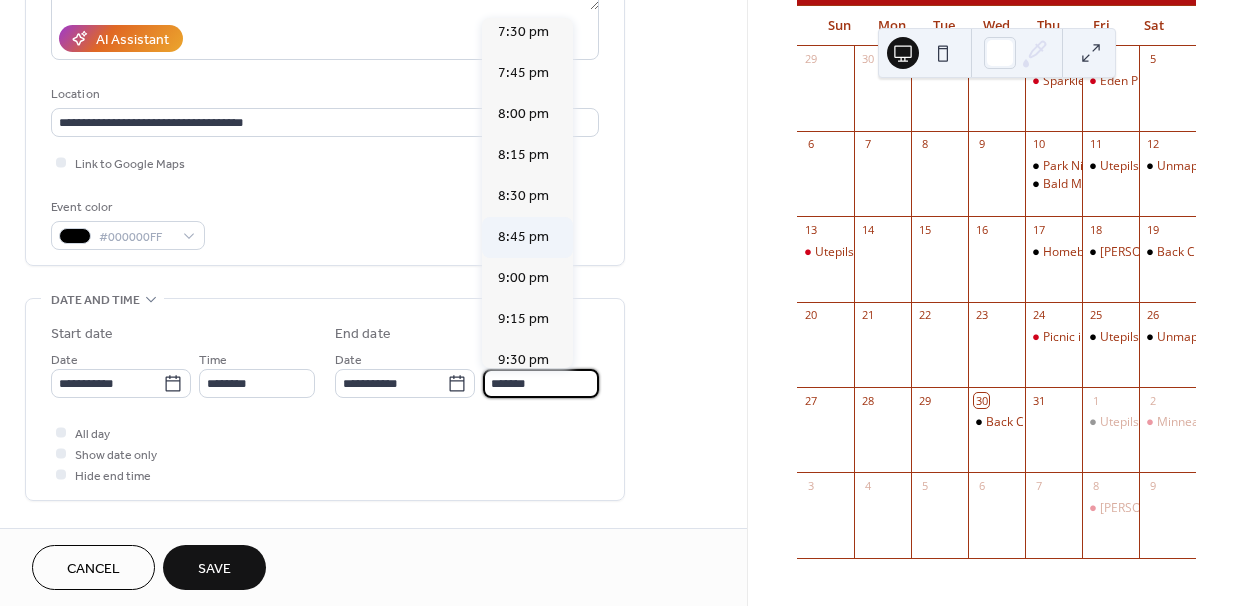scroll, scrollTop: 1199, scrollLeft: 0, axis: vertical 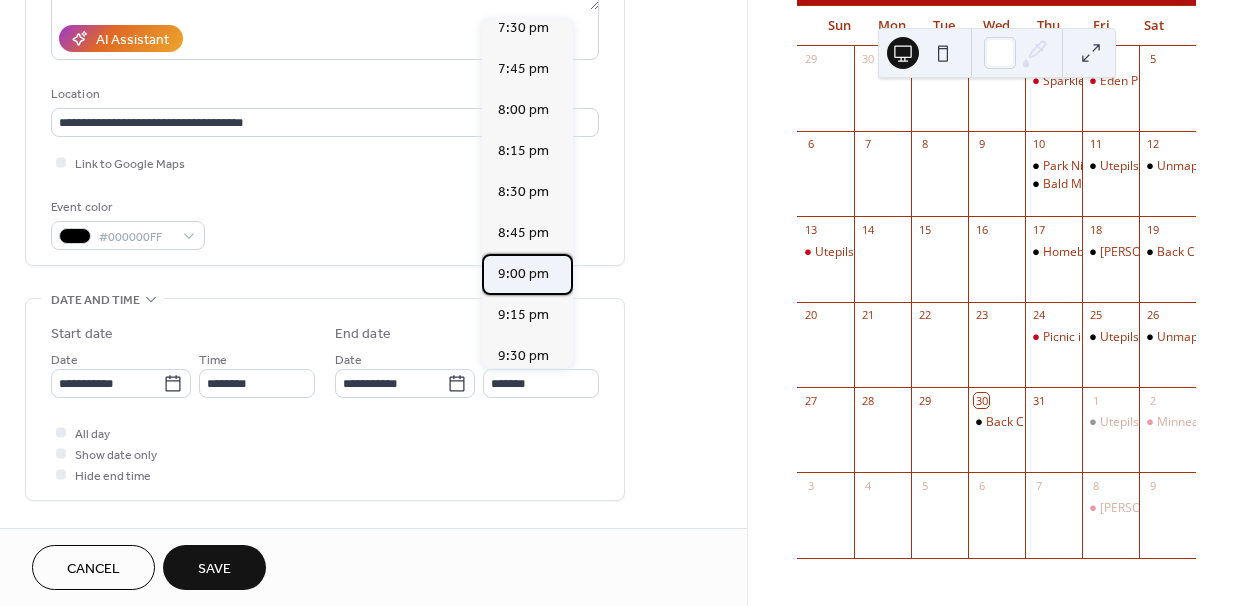 click on "9:00 pm" at bounding box center (527, 274) 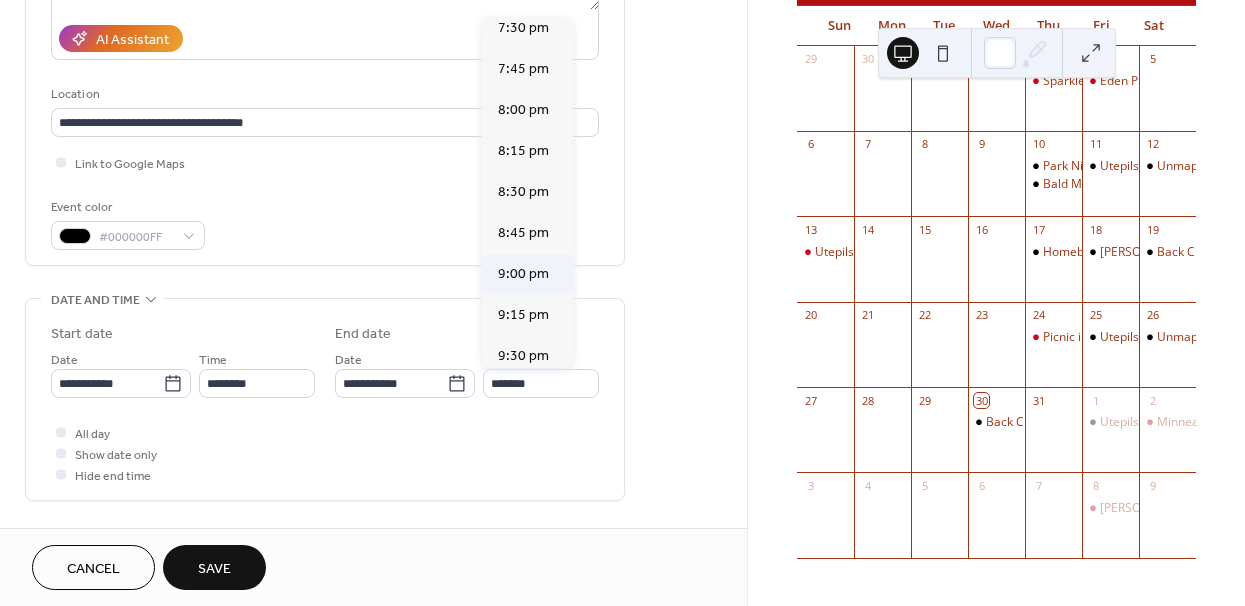 type on "*******" 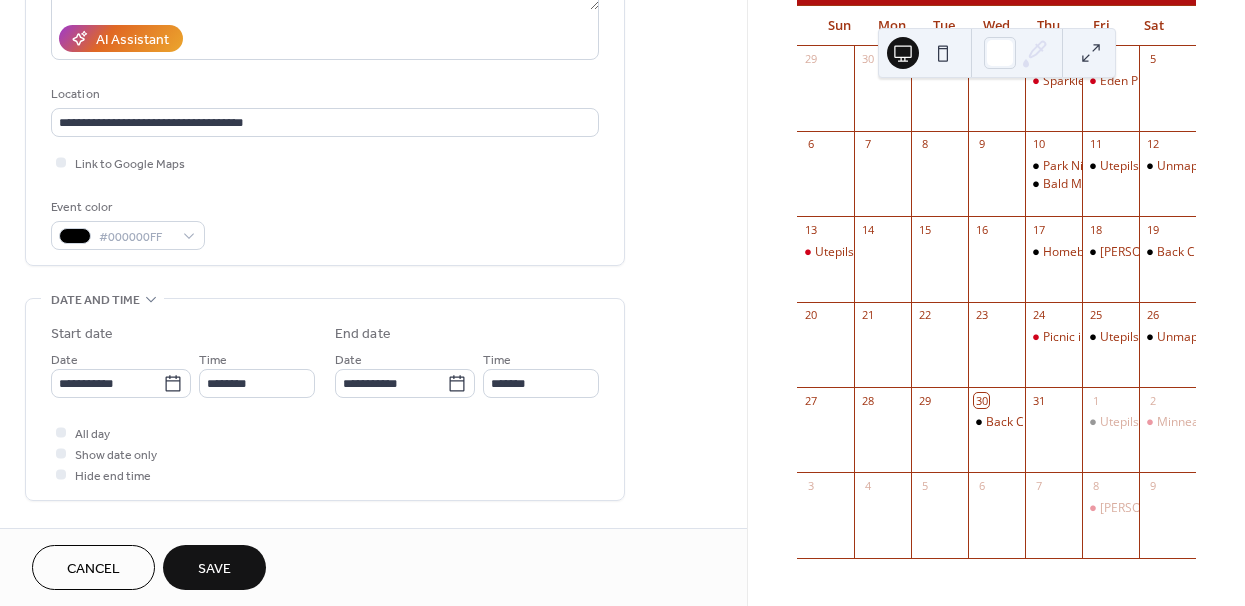 click on "All day Show date only Hide end time" at bounding box center [325, 453] 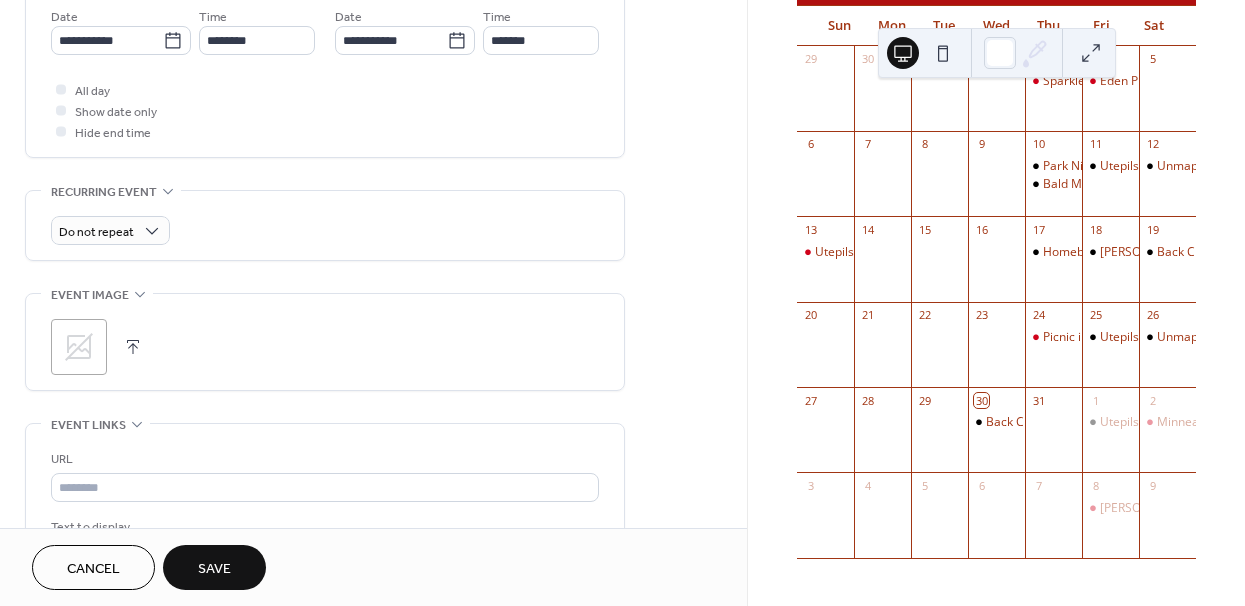 scroll, scrollTop: 739, scrollLeft: 0, axis: vertical 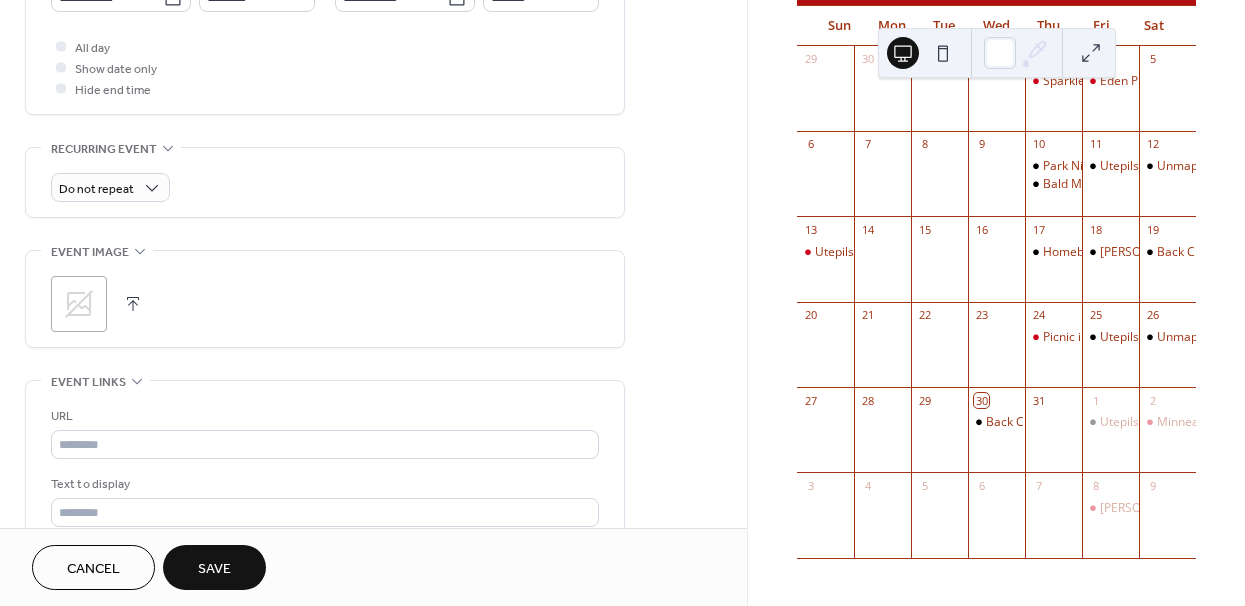 click 